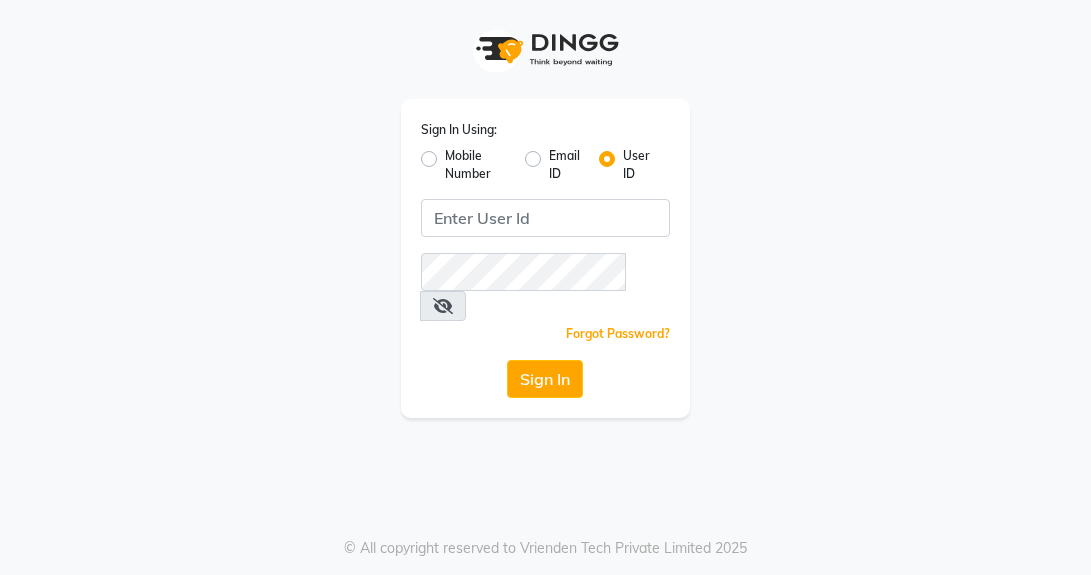 scroll, scrollTop: 0, scrollLeft: 0, axis: both 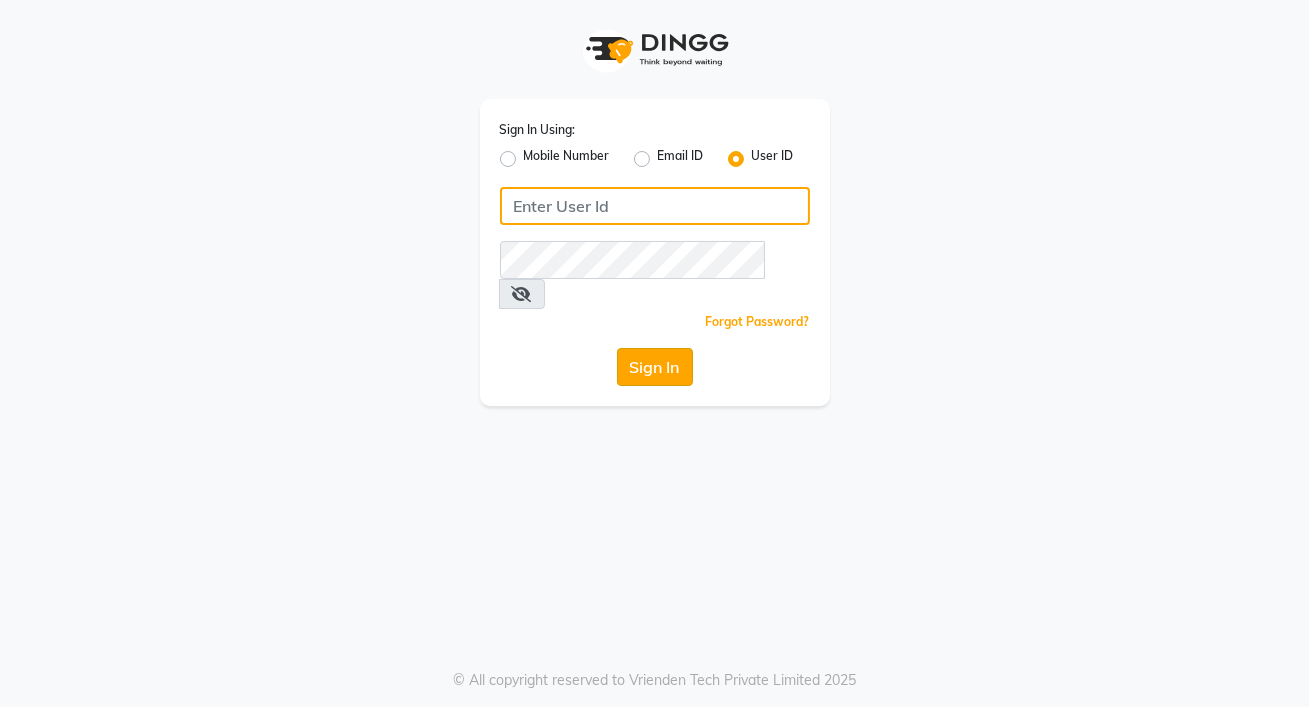 type on "sakina" 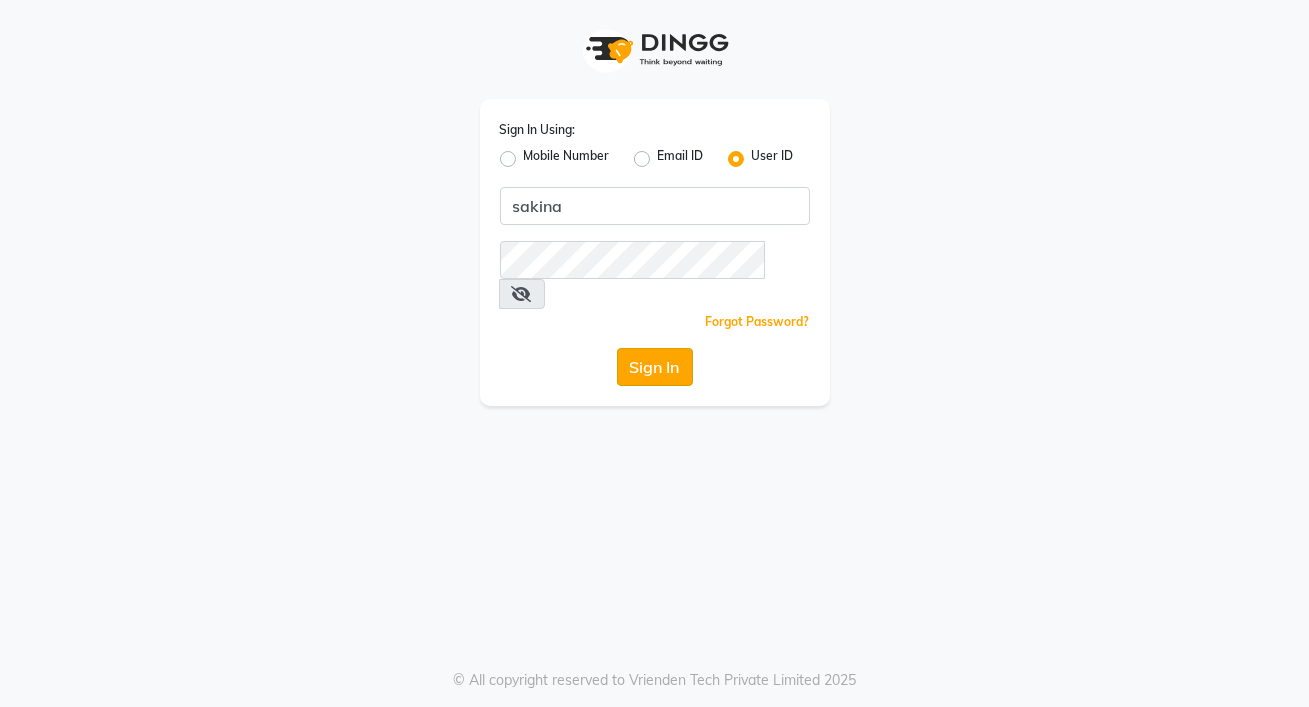 click on "Sign In" 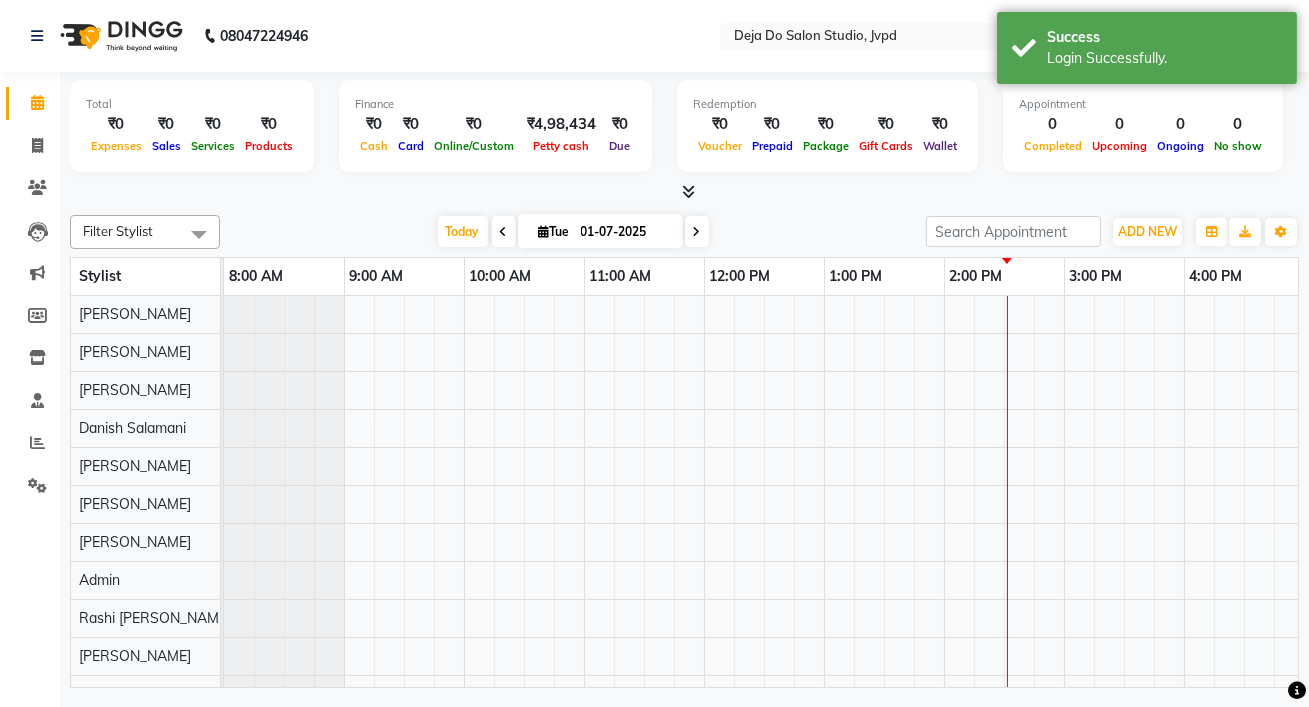 scroll, scrollTop: 0, scrollLeft: 0, axis: both 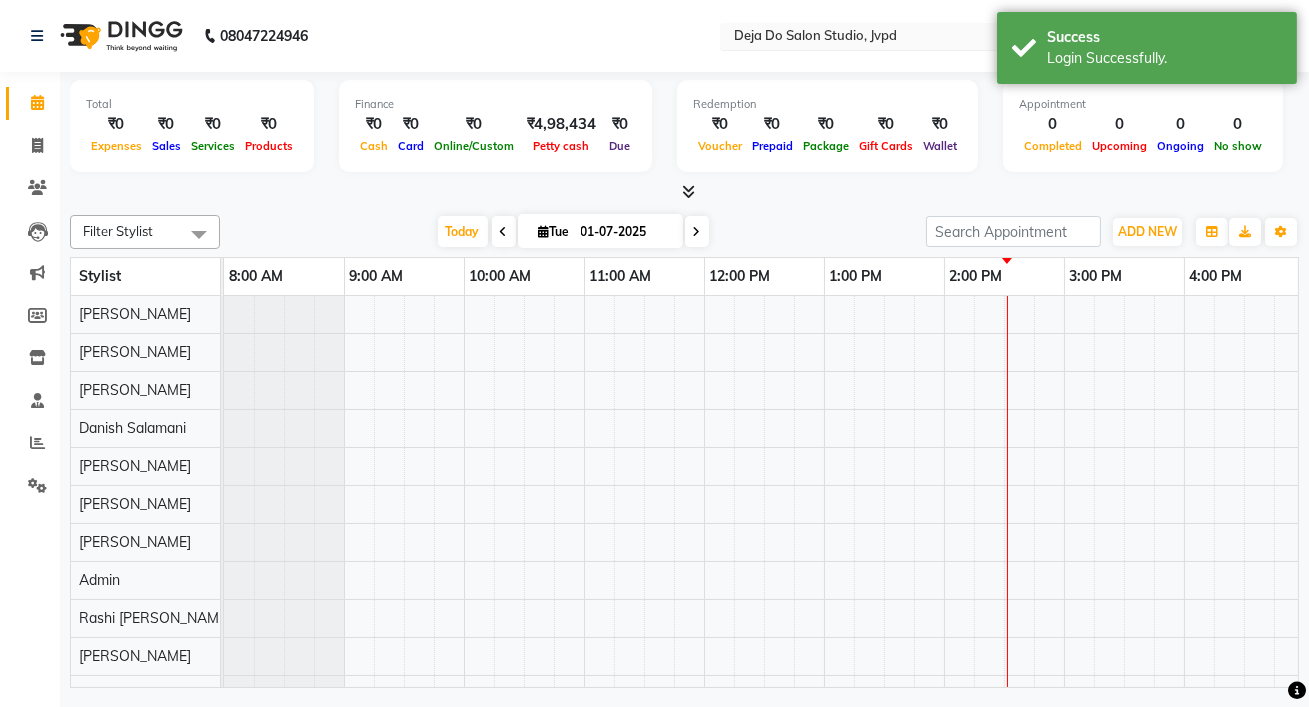 click at bounding box center [875, 38] 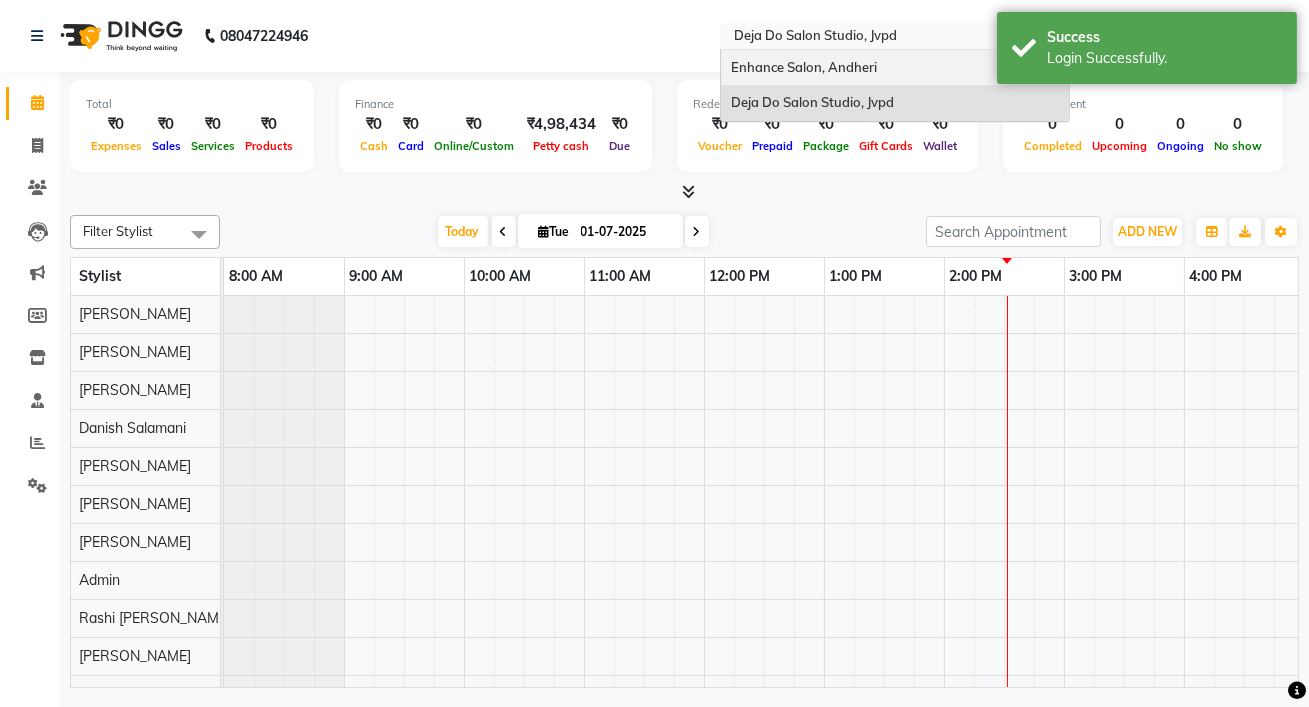click on "Enhance Salon, Andheri" at bounding box center (804, 67) 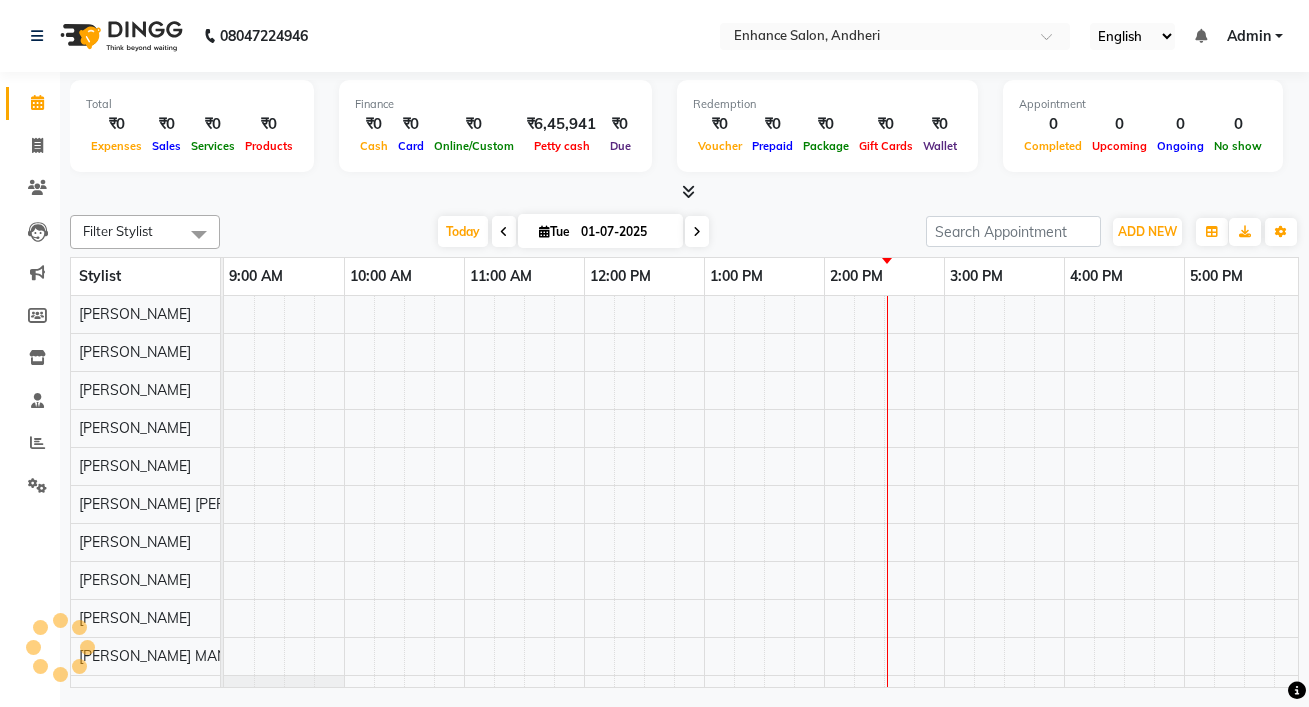 scroll, scrollTop: 0, scrollLeft: 0, axis: both 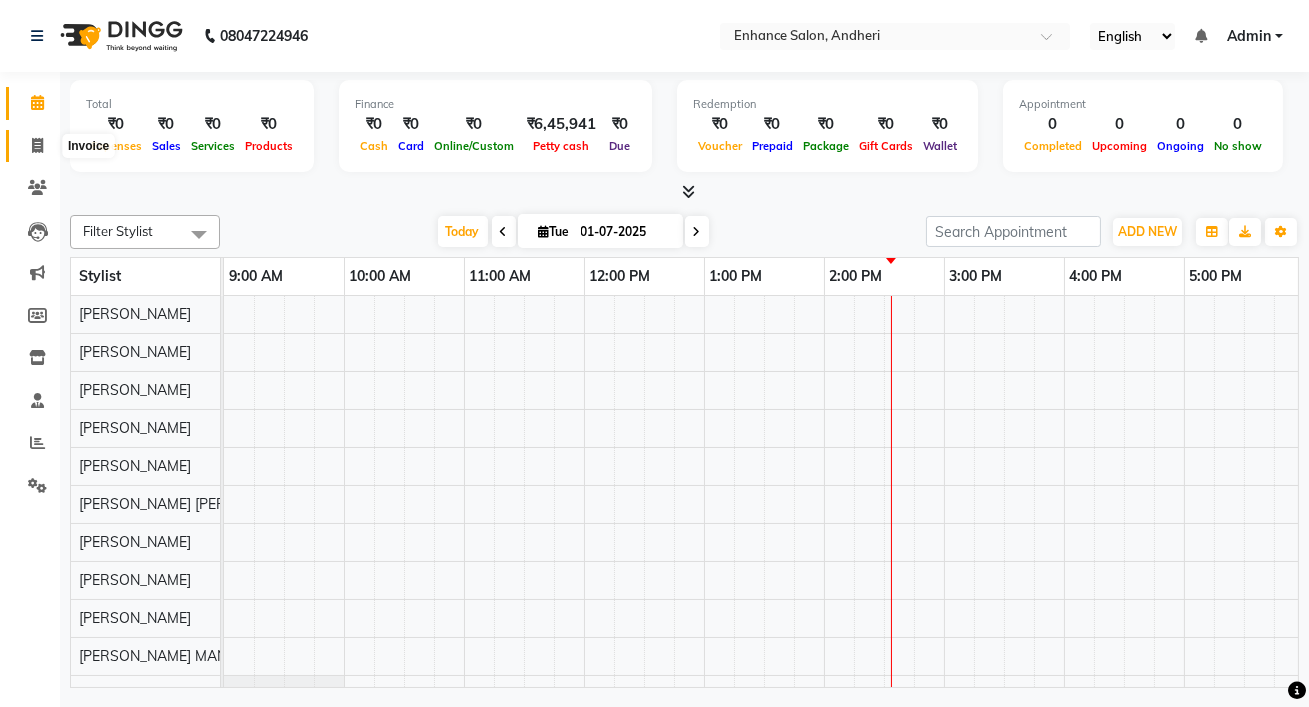 click 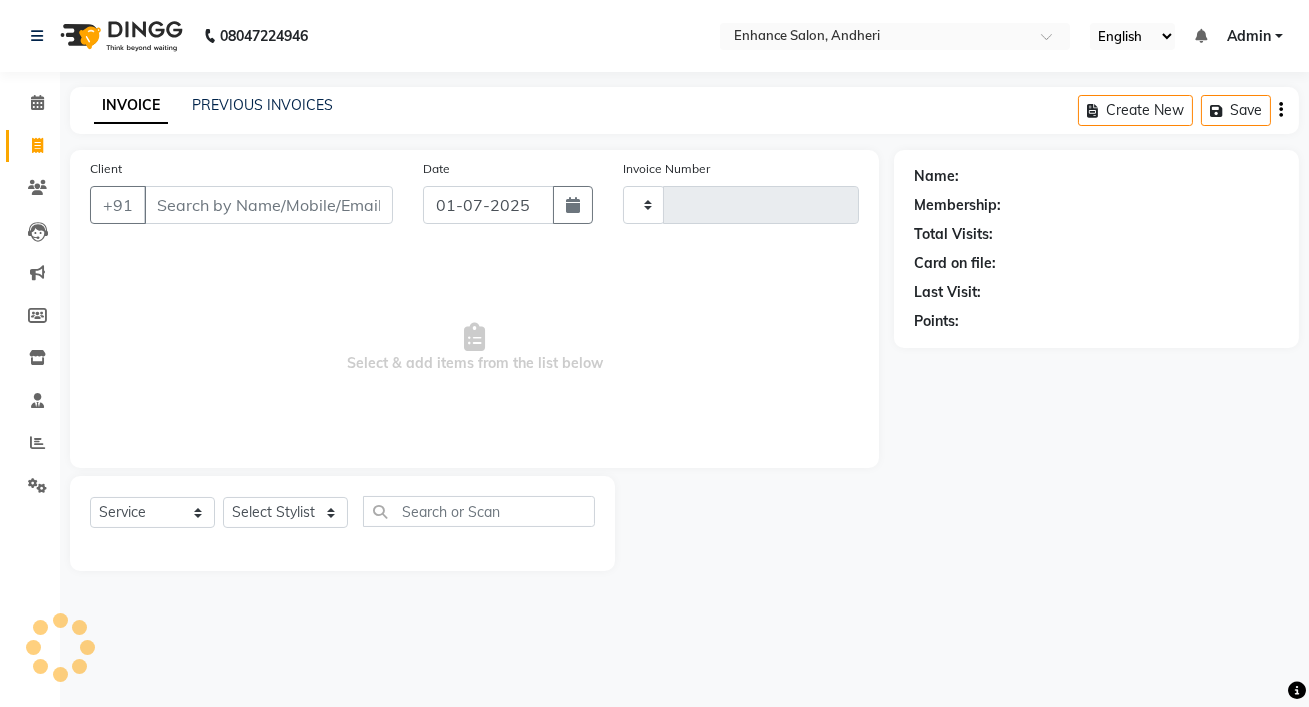 type on "1633" 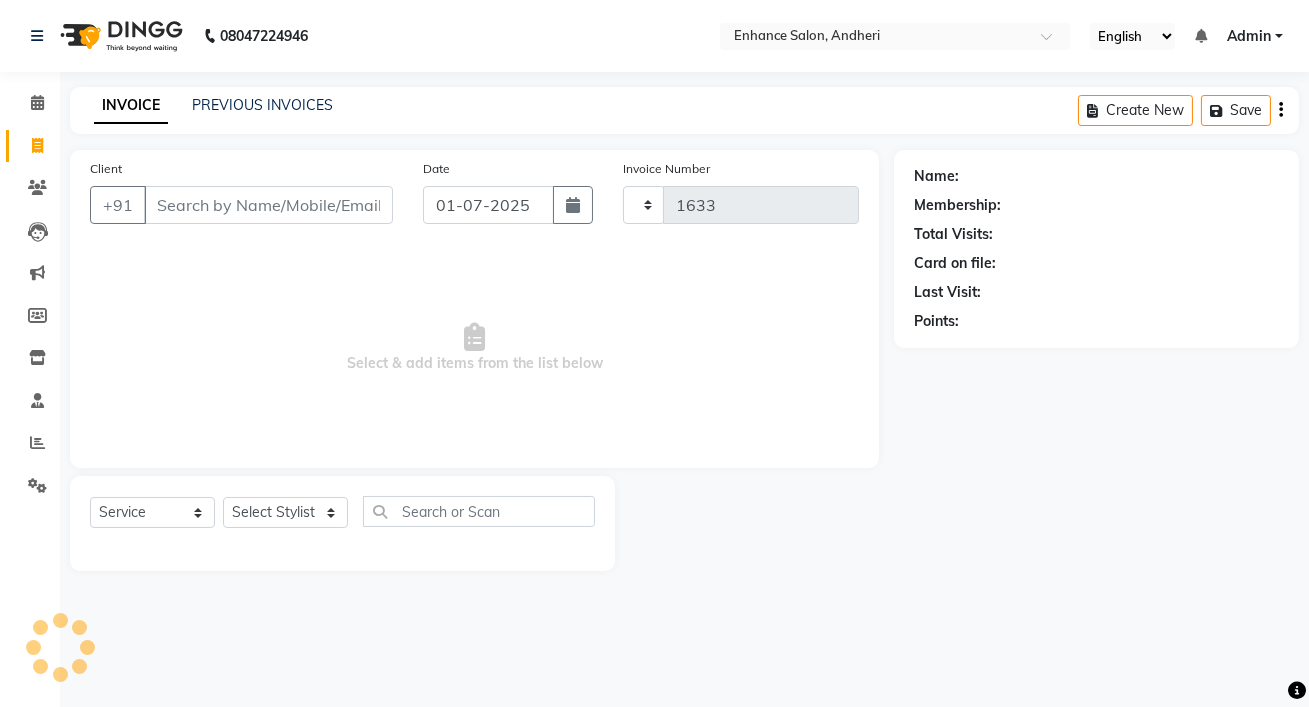 select on "7236" 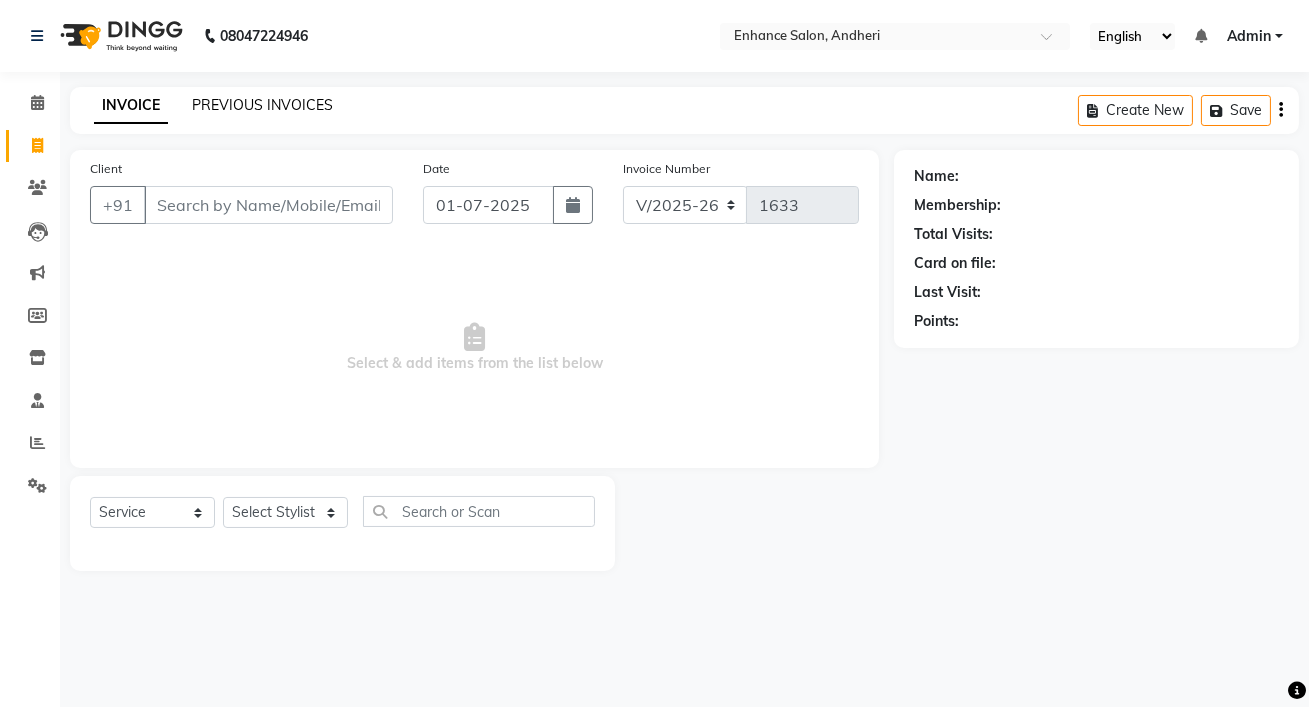 click on "PREVIOUS INVOICES" 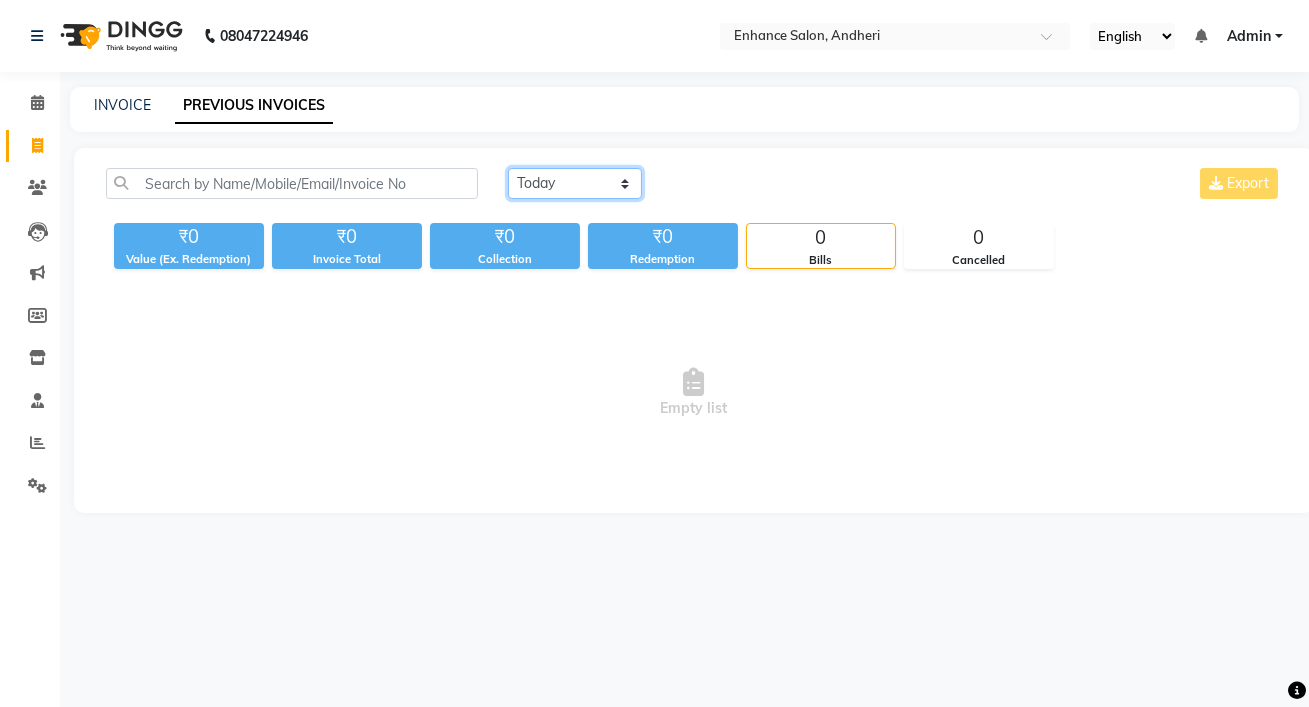 click on "[DATE] [DATE] Custom Range" 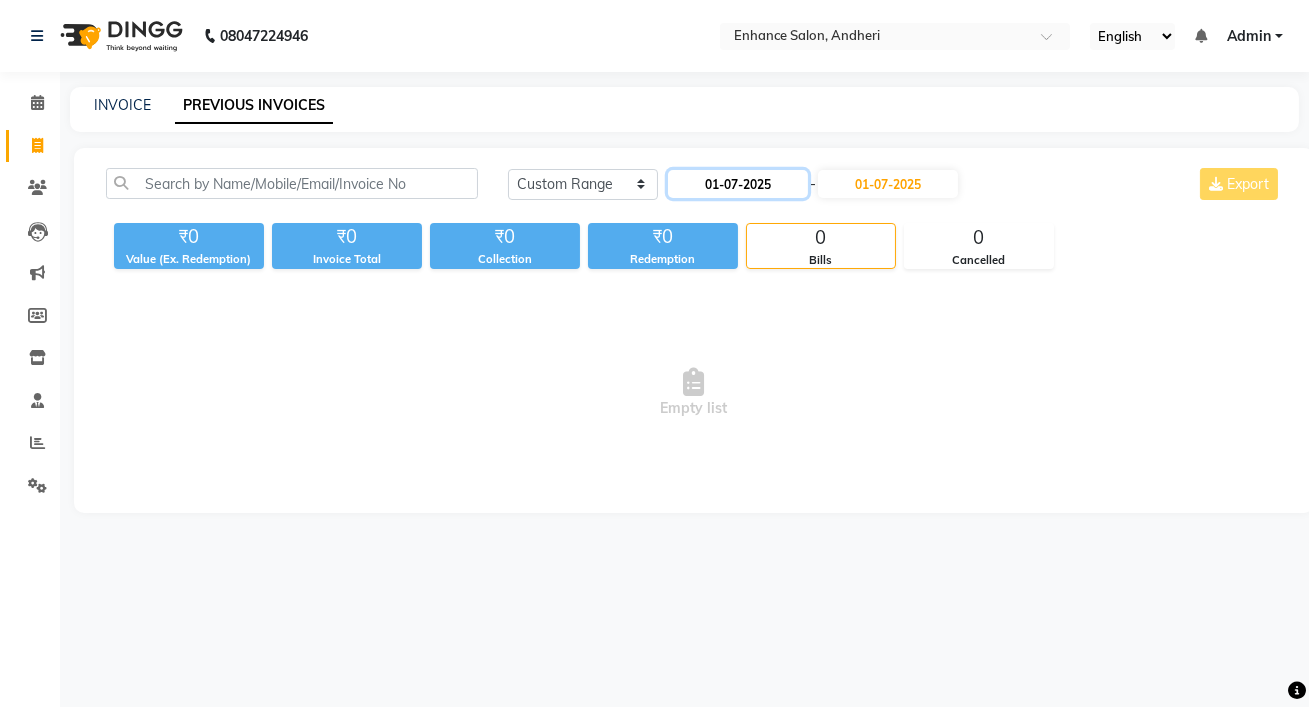 click on "01-07-2025" 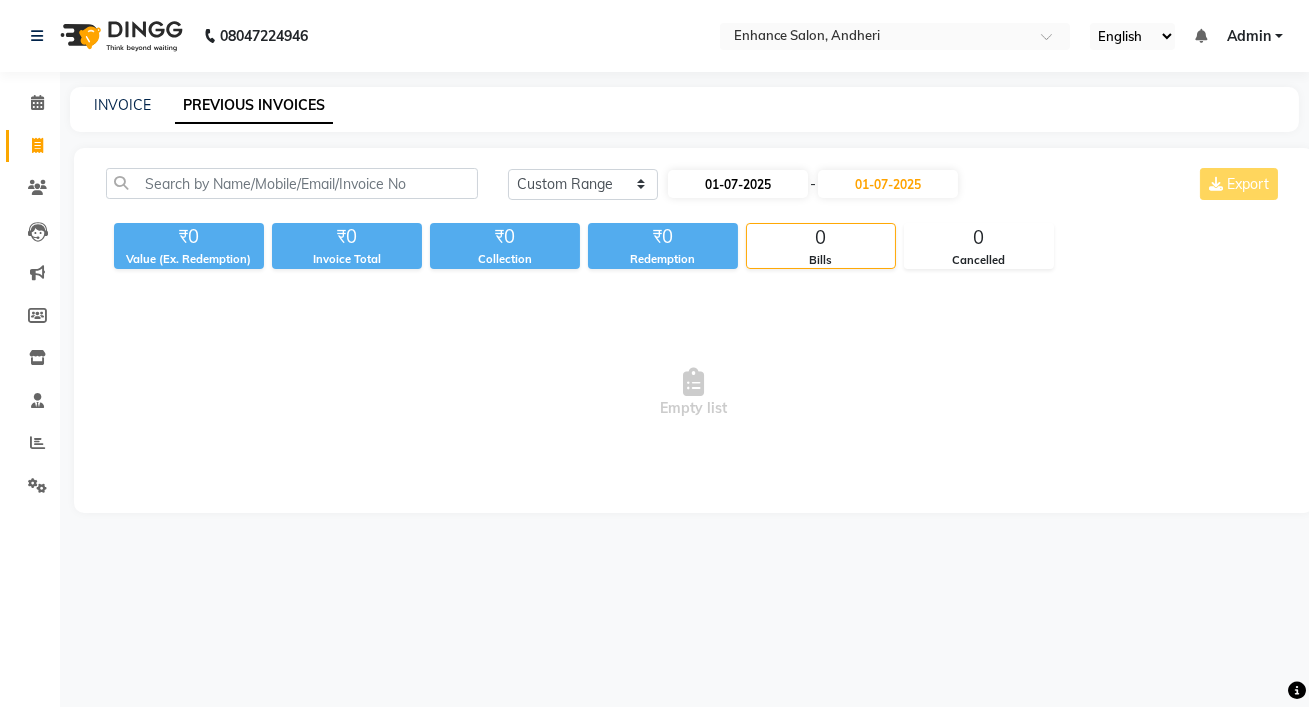 select on "7" 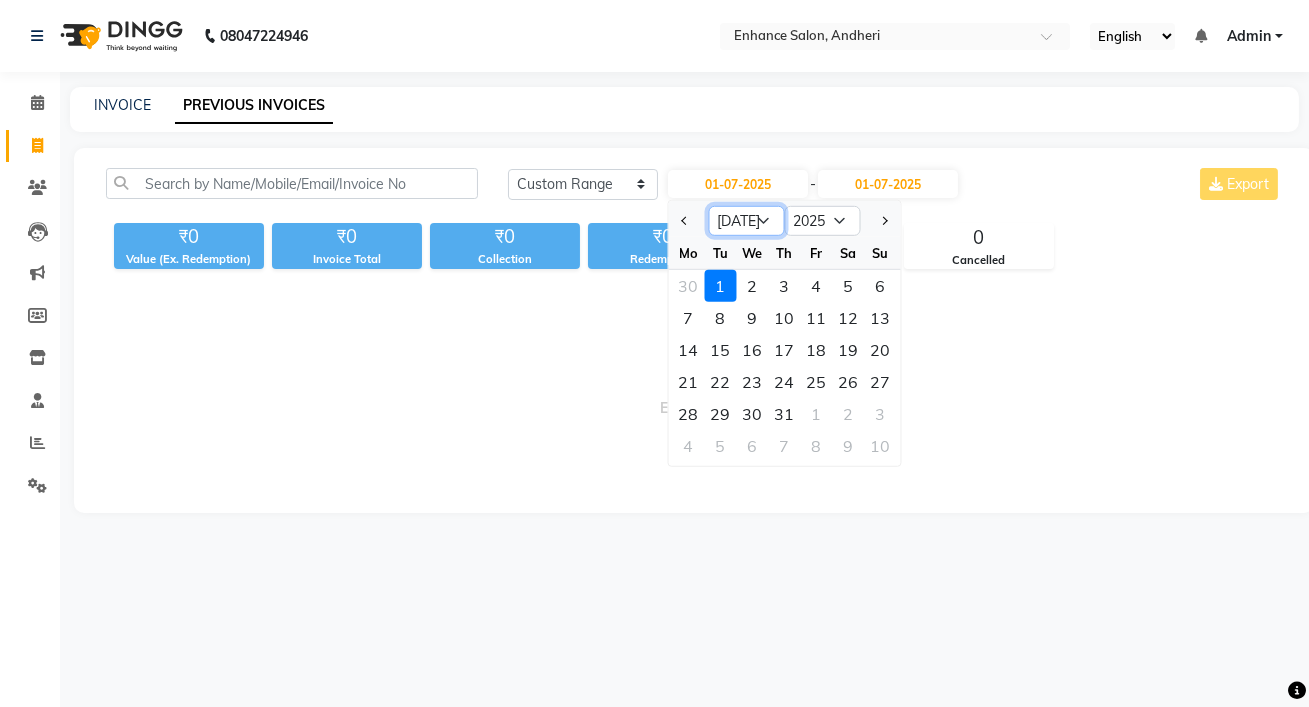 click on "Jan Feb Mar Apr May Jun [DATE] Aug Sep Oct Nov Dec" 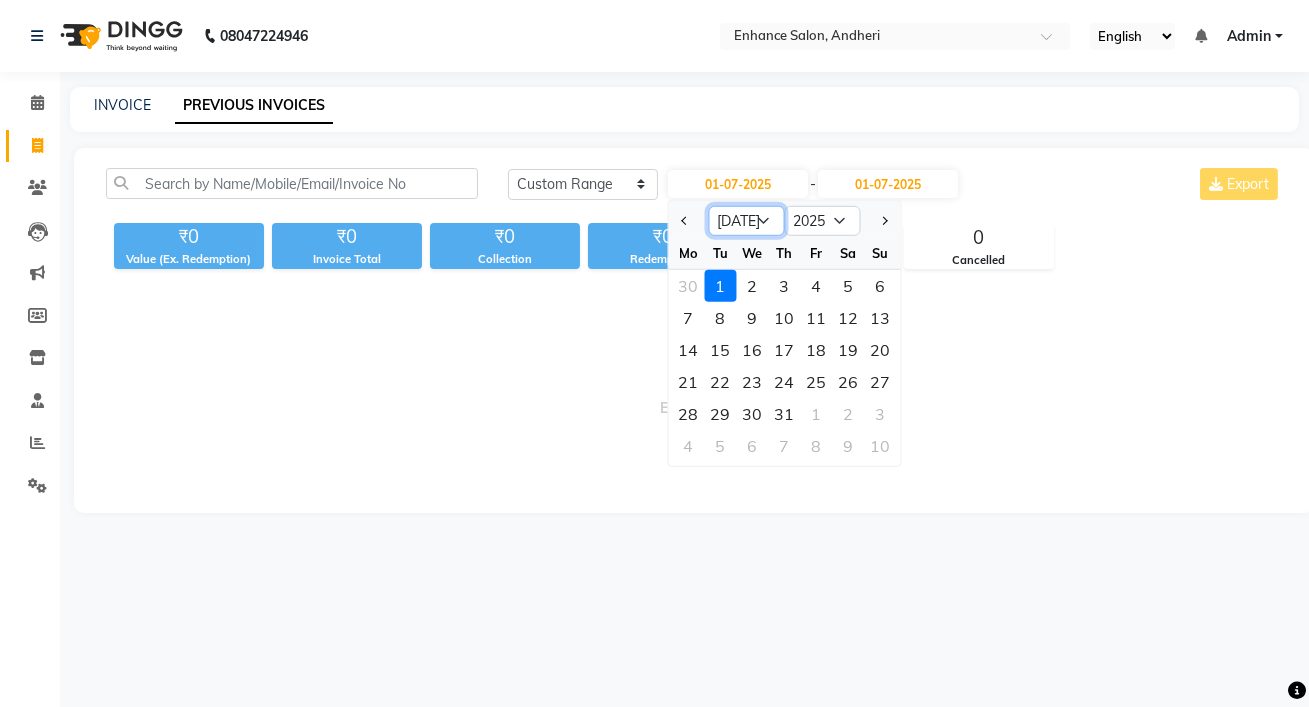 select on "6" 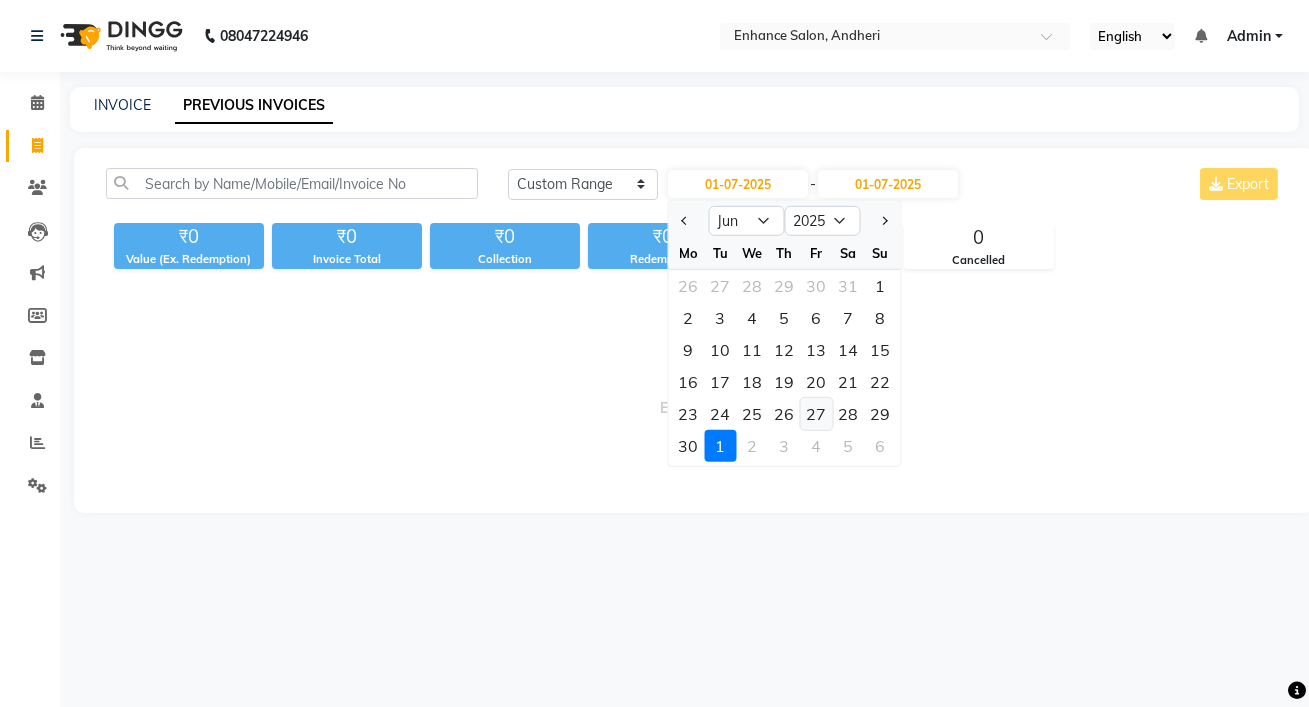 click on "27" 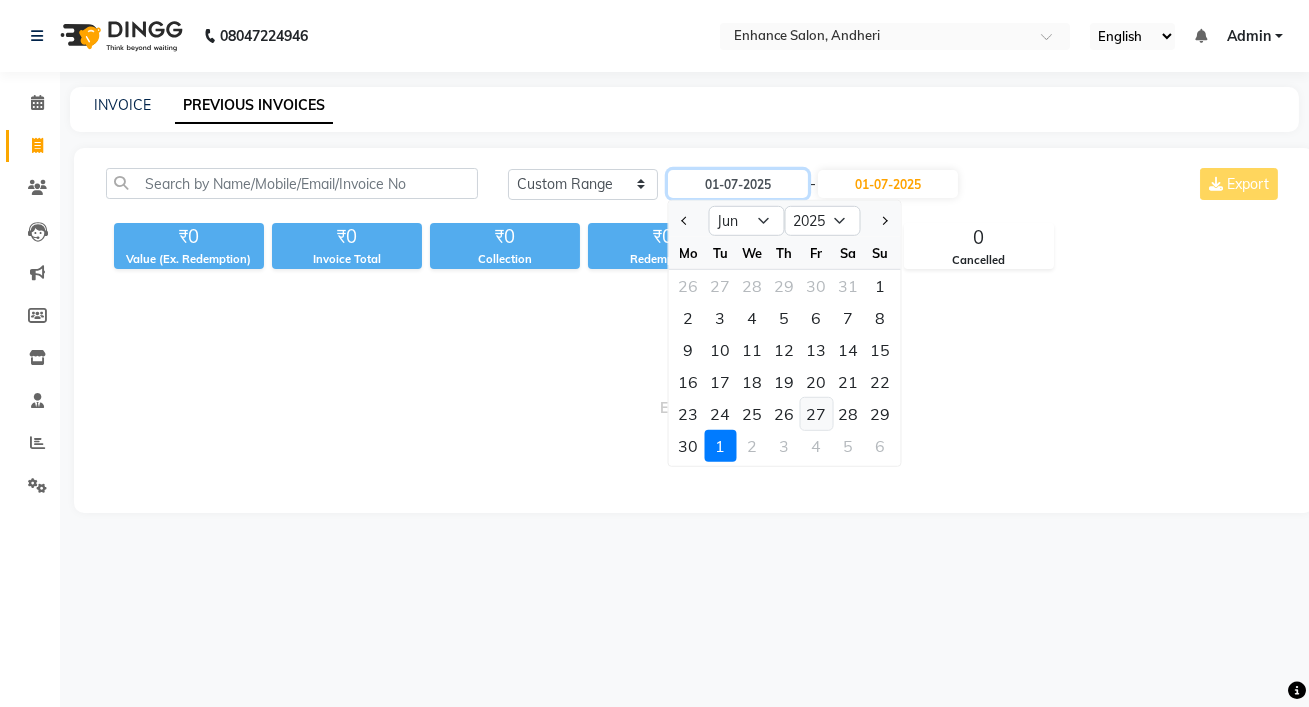 type on "[DATE]" 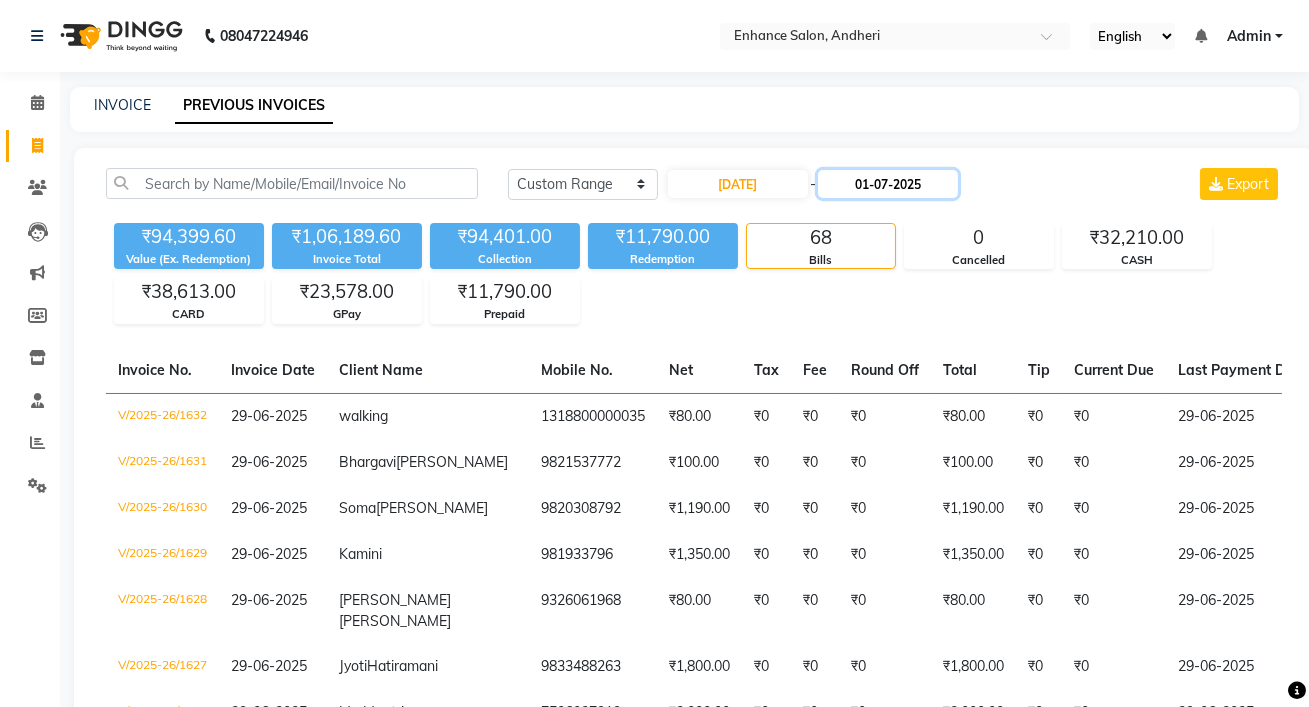 click on "01-07-2025" 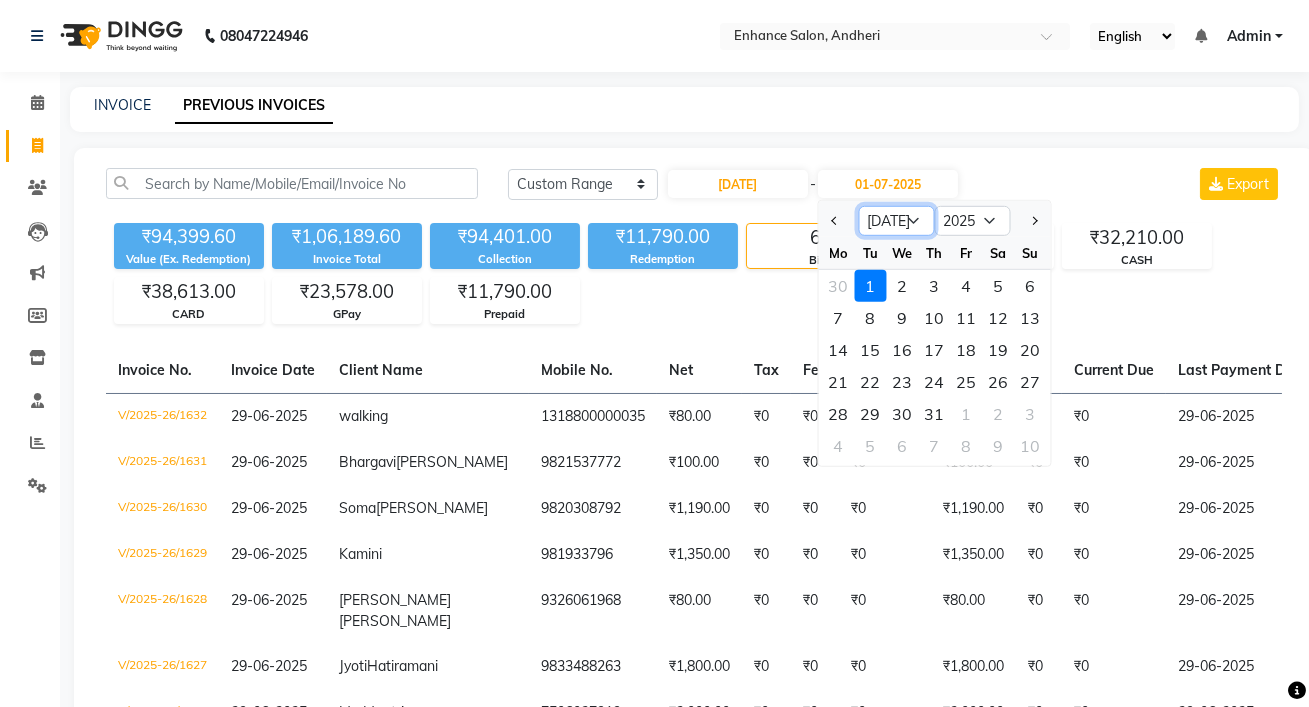 click on "Jun [DATE] Aug Sep Oct Nov Dec" 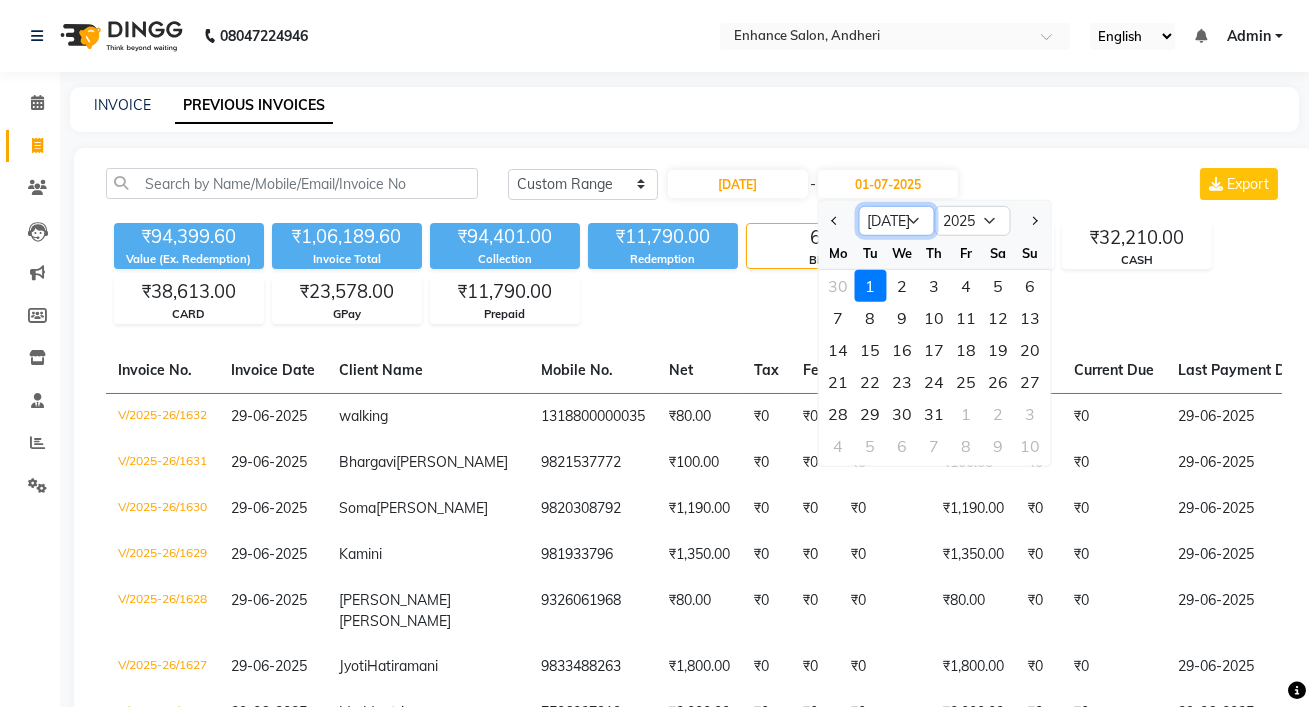 select on "6" 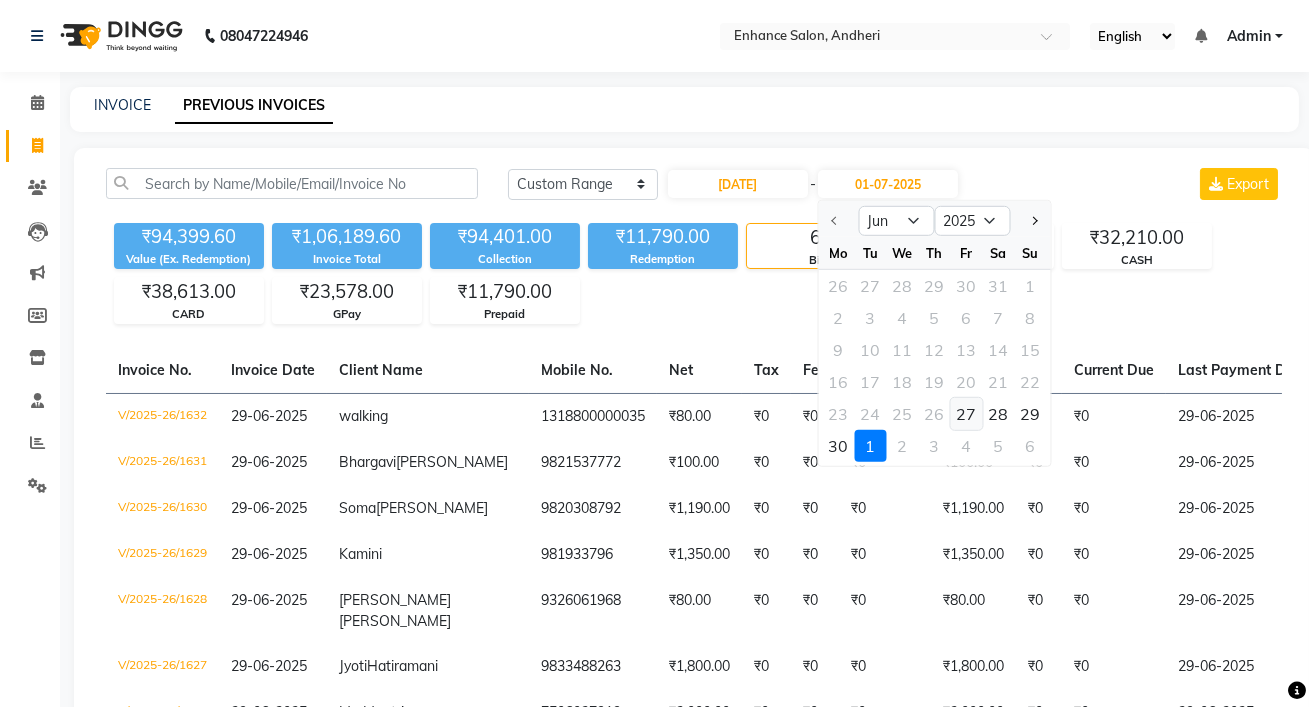 click on "27" 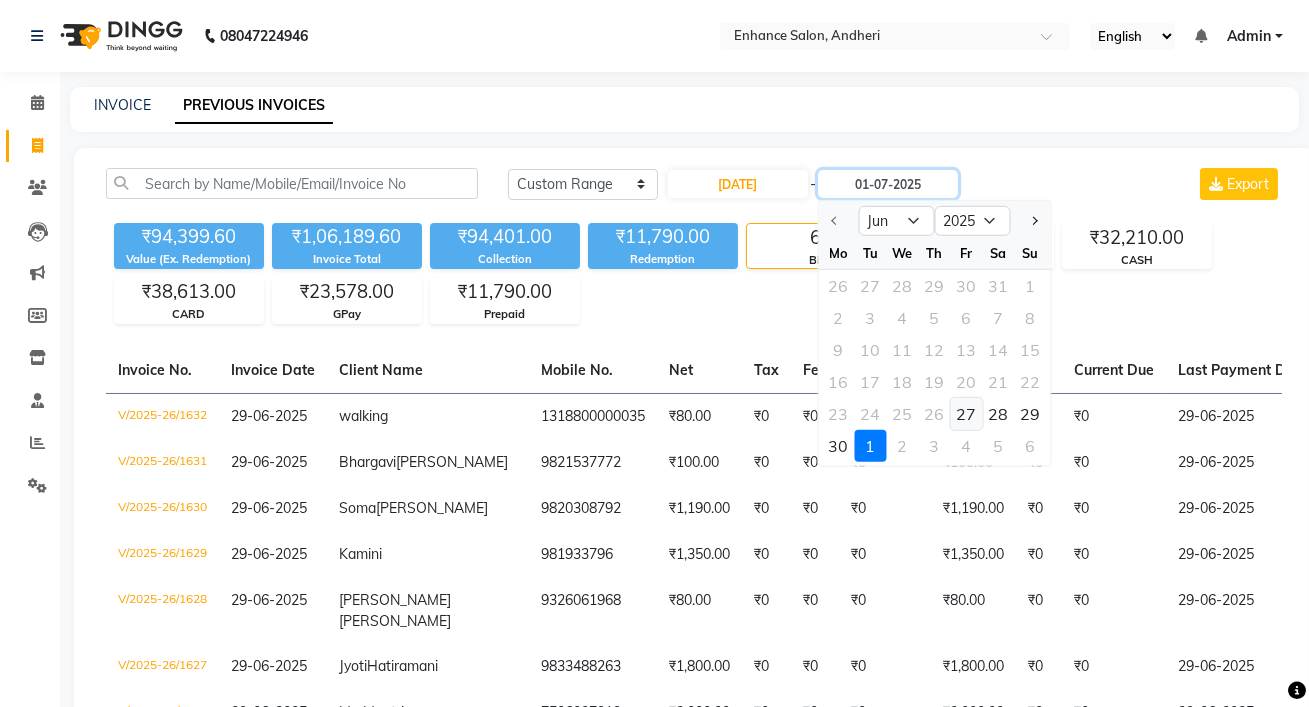 type on "[DATE]" 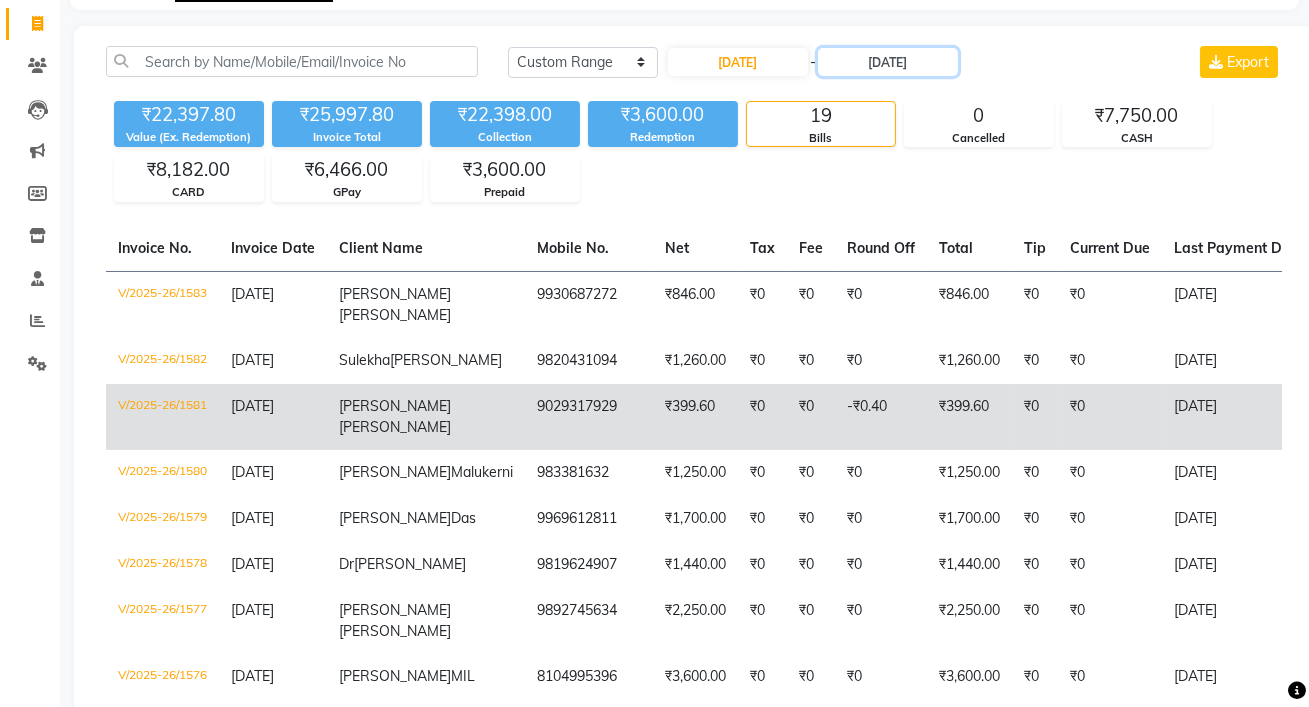 scroll, scrollTop: 100, scrollLeft: 0, axis: vertical 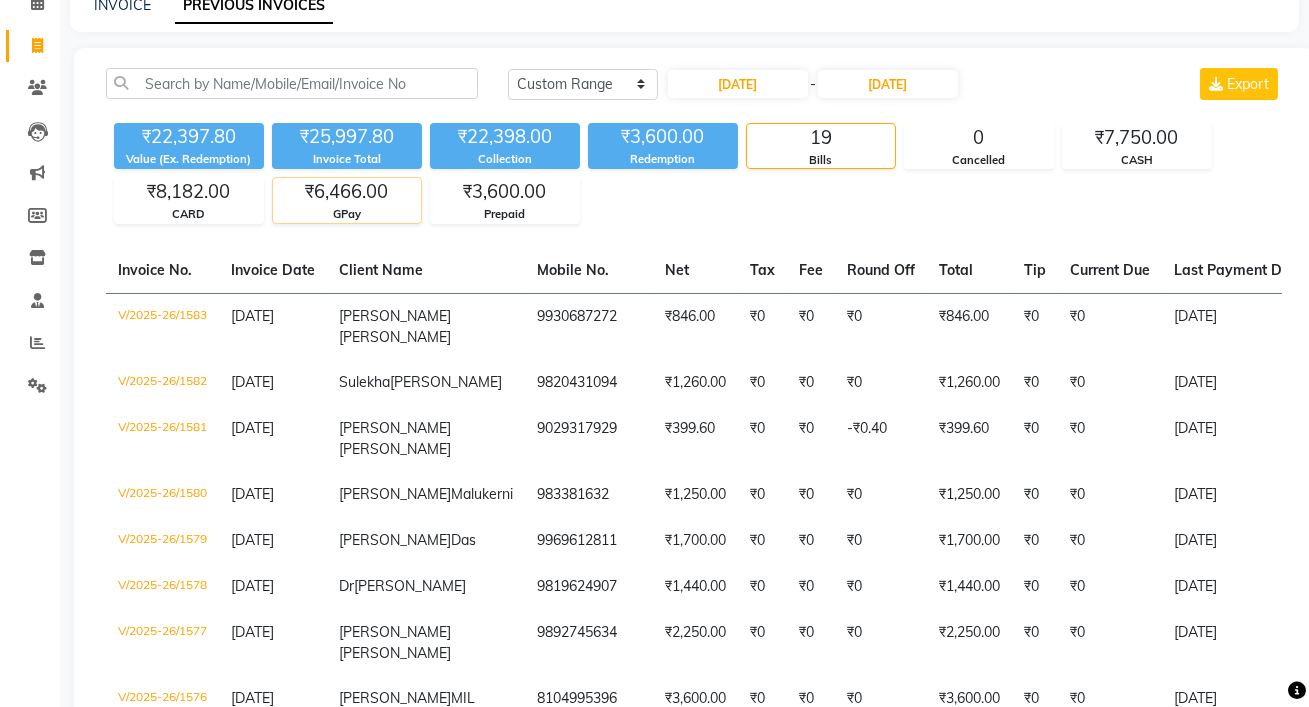 click on "GPay" 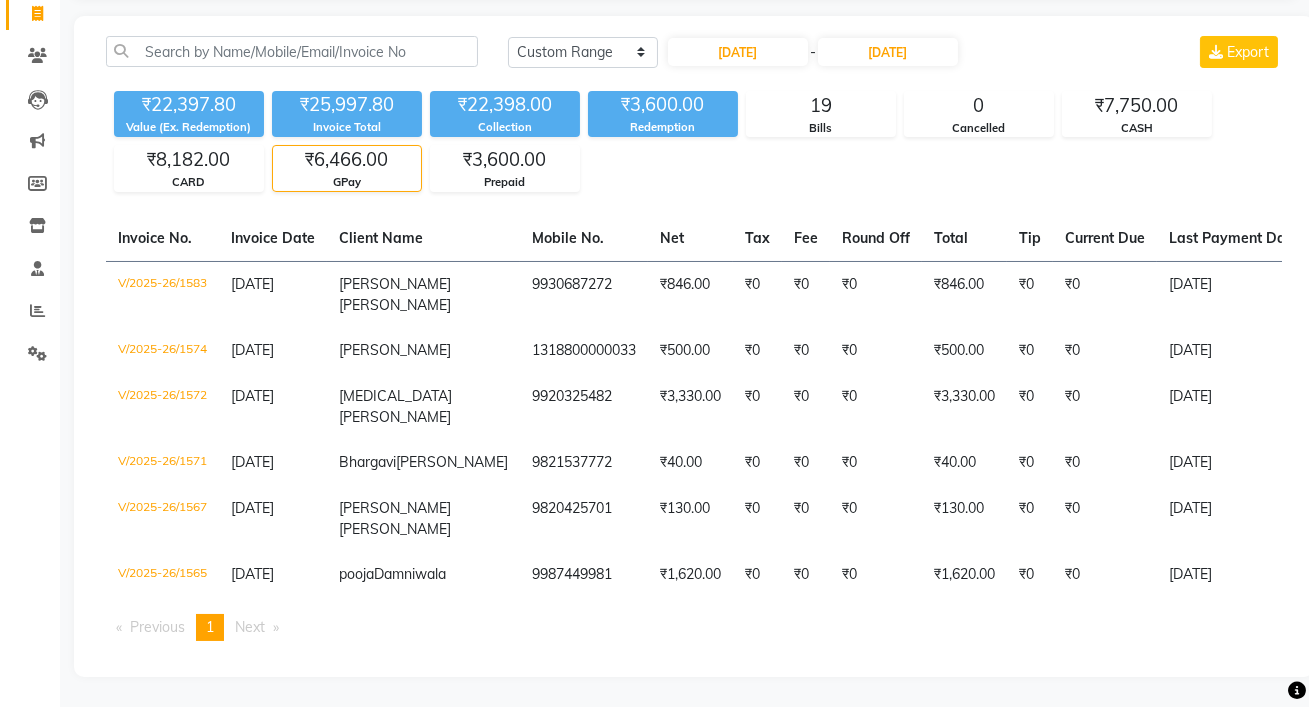scroll, scrollTop: 149, scrollLeft: 0, axis: vertical 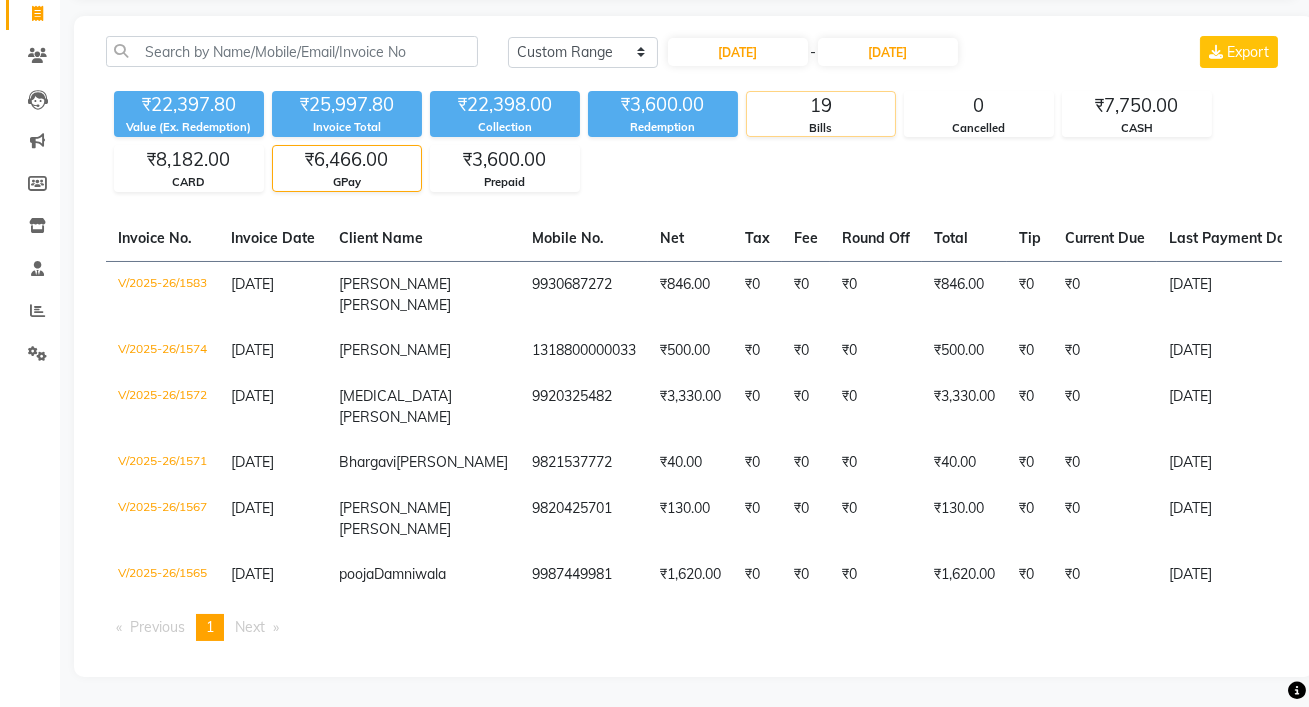click on "Bills" 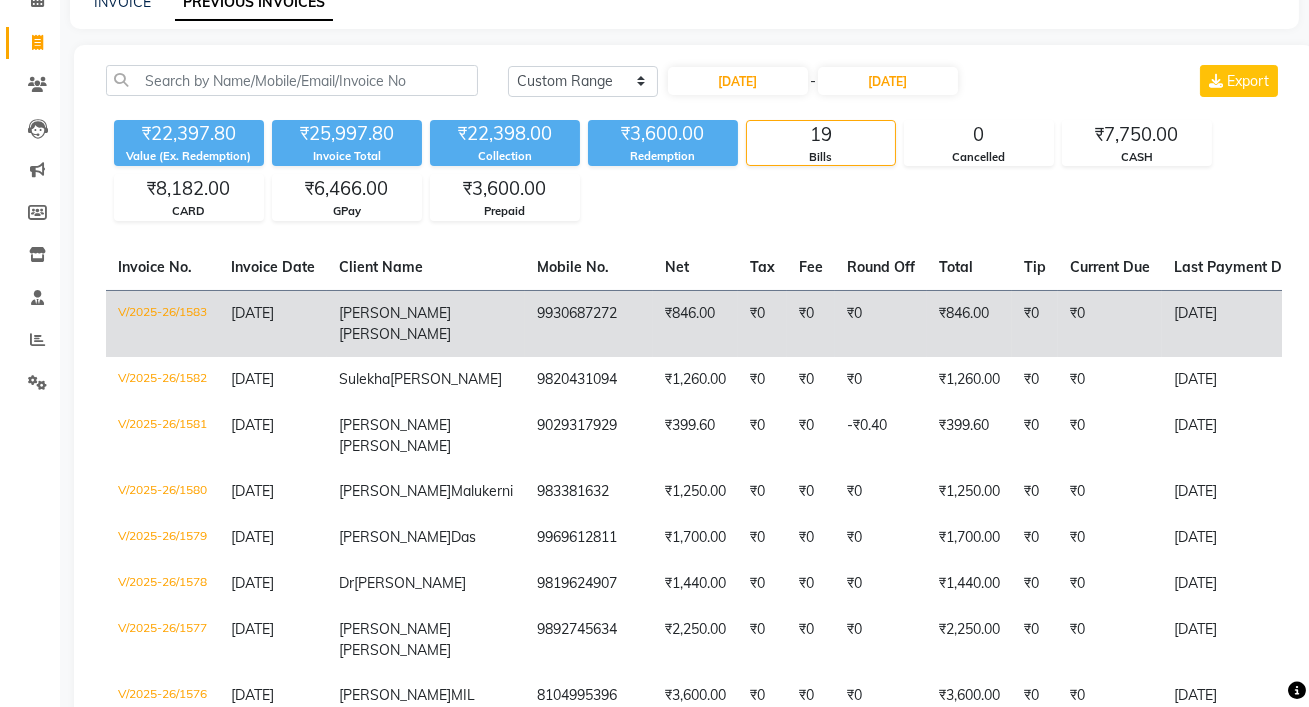 scroll, scrollTop: 95, scrollLeft: 0, axis: vertical 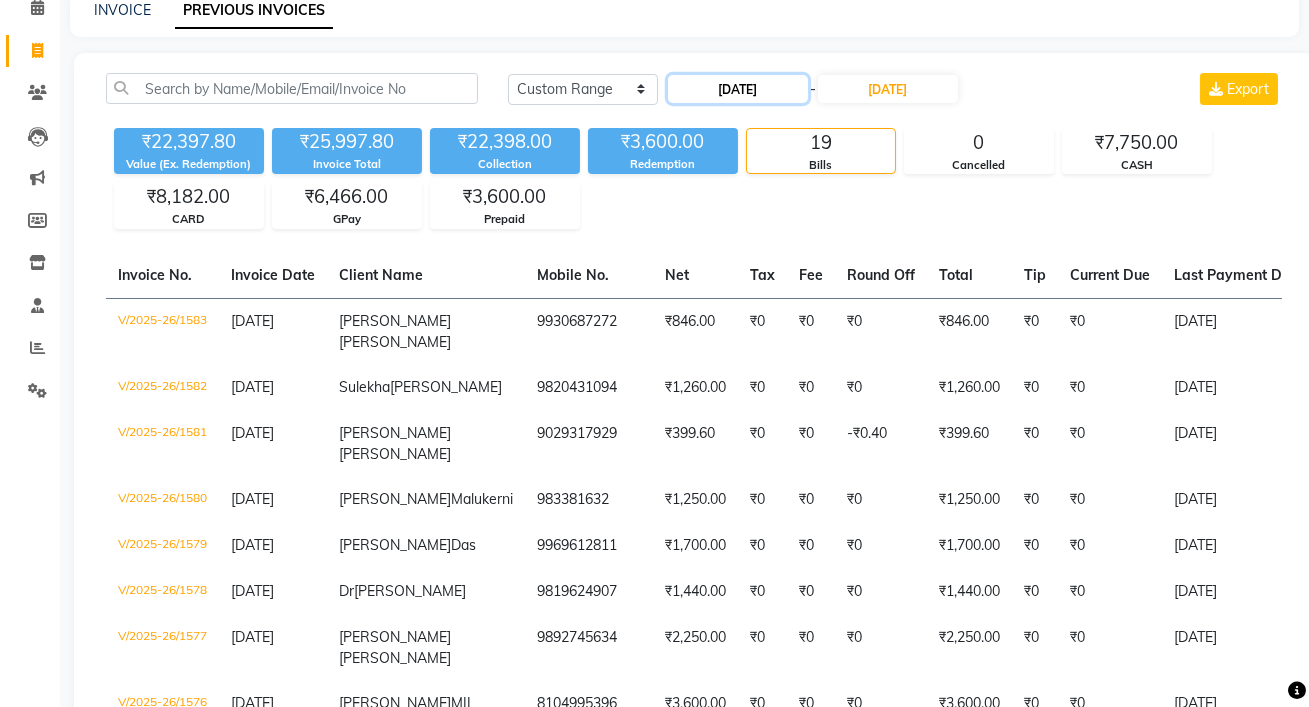 click on "[DATE]" 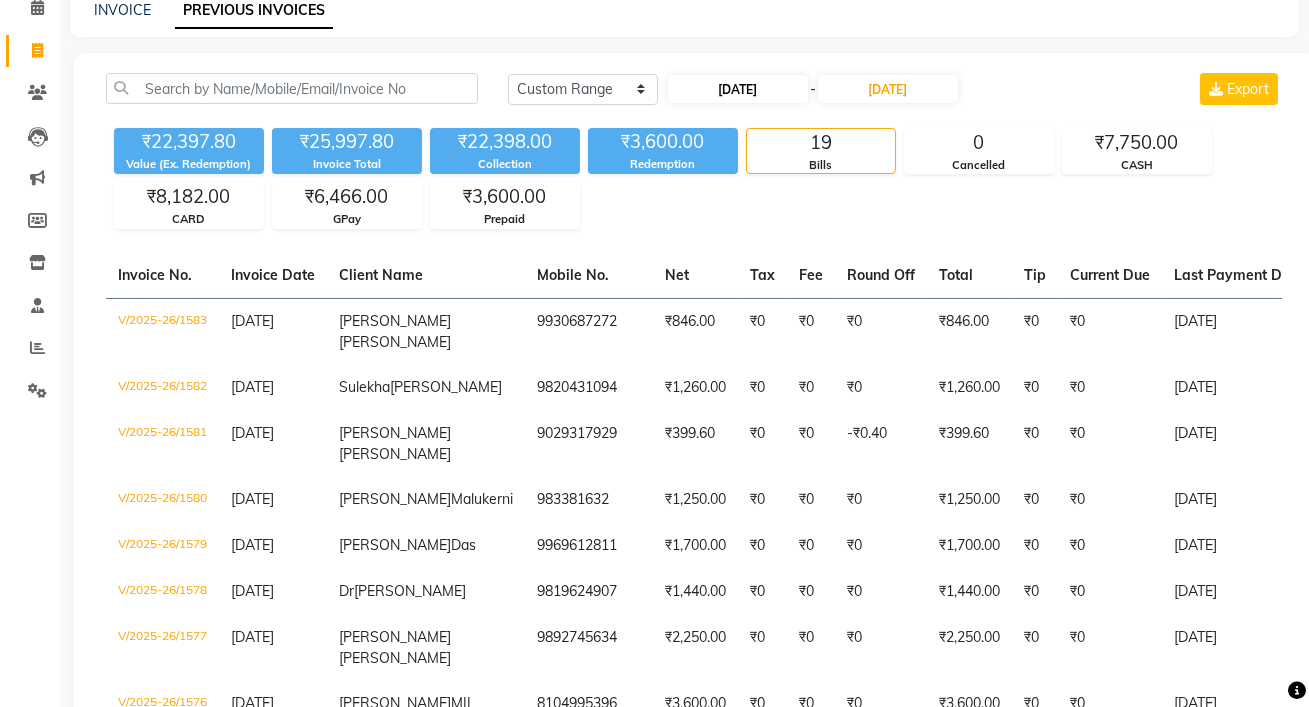 select on "6" 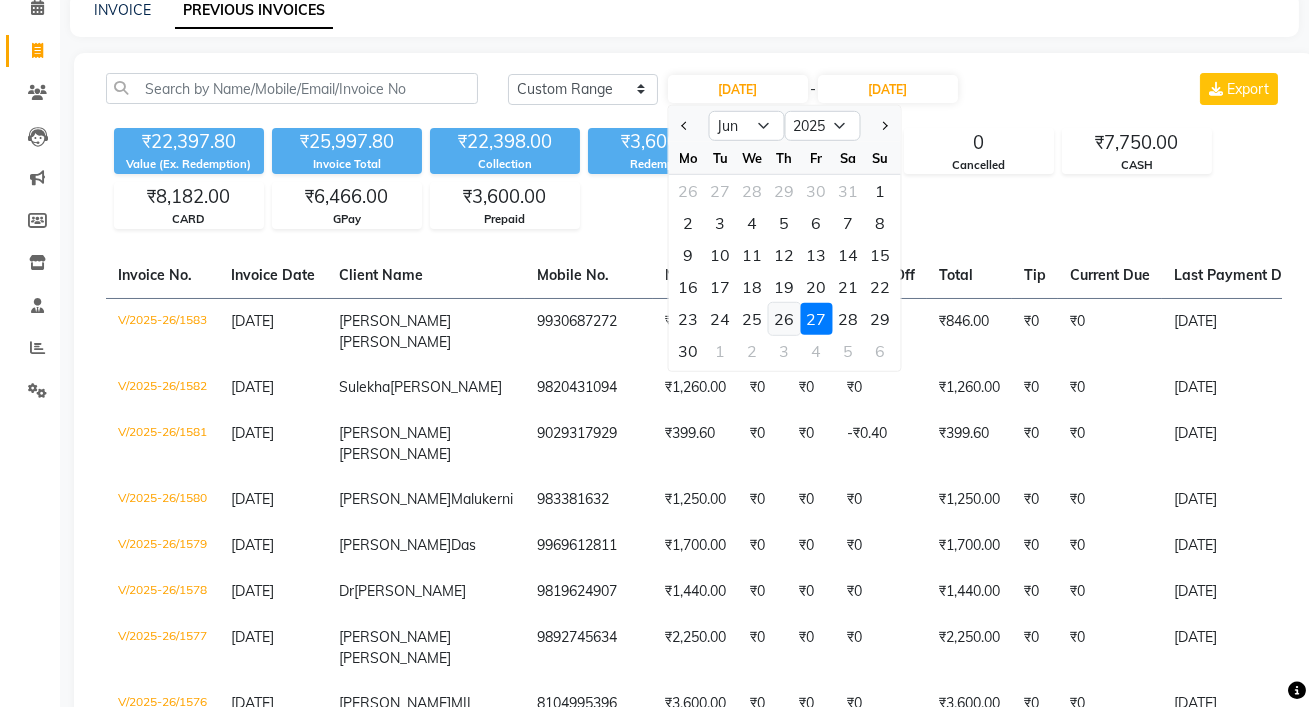 click on "26" 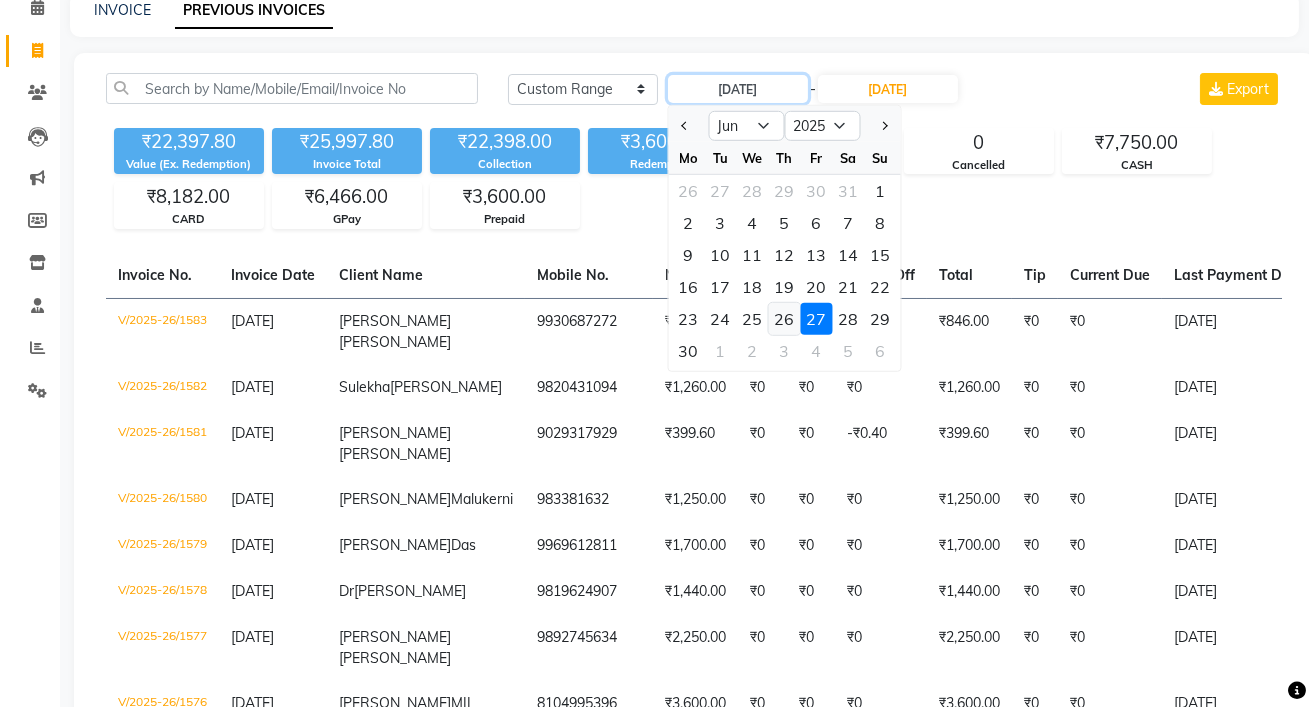 type on "[DATE]" 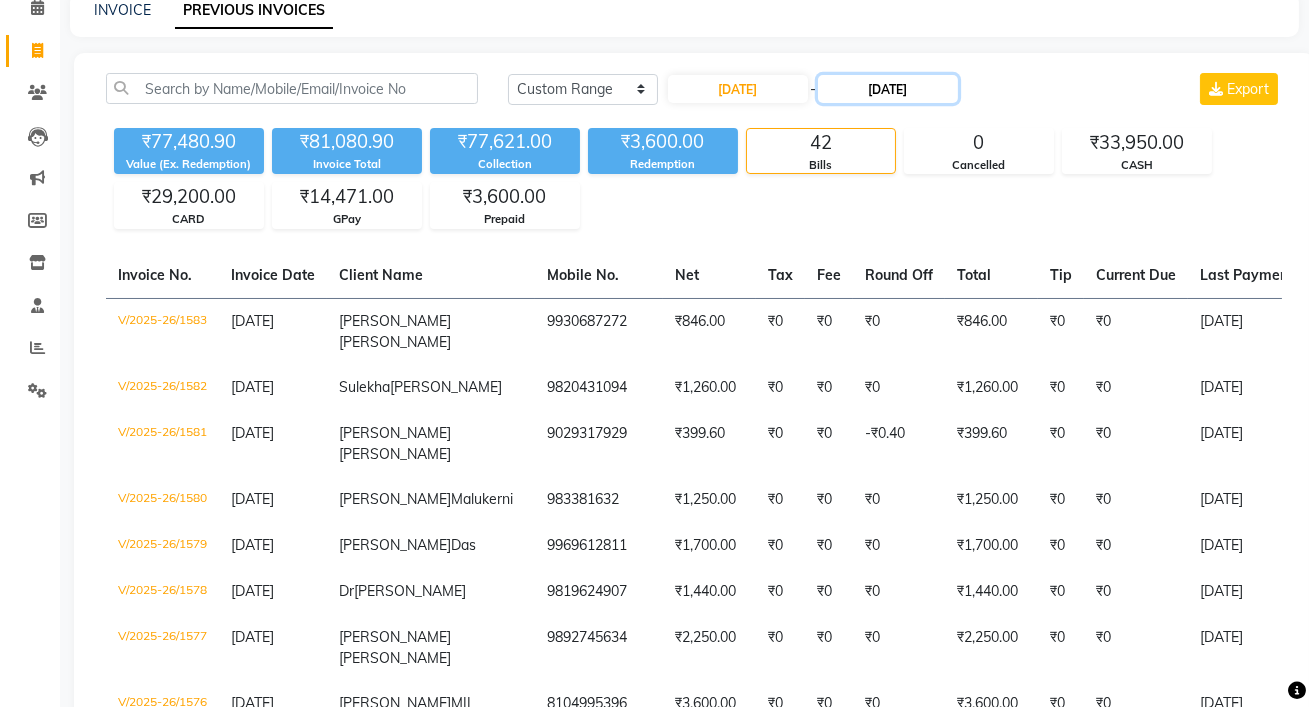 click on "[DATE]" 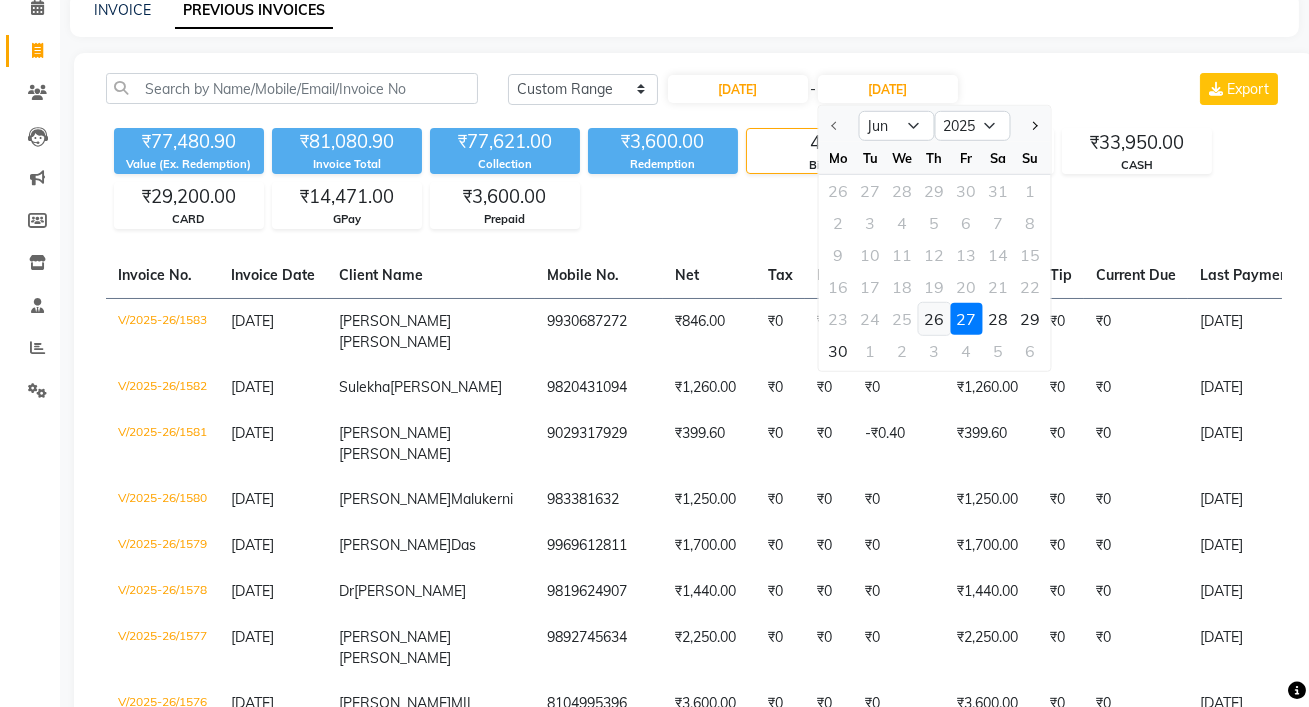 click on "26" 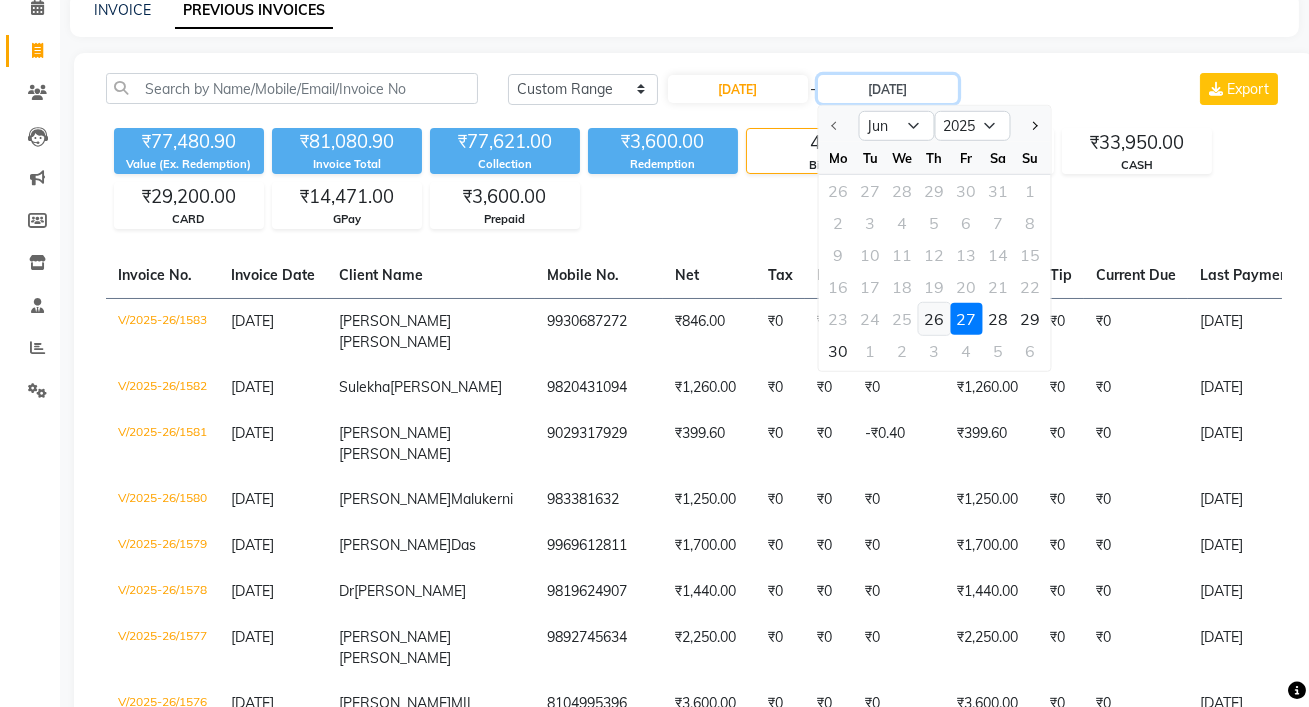 type on "[DATE]" 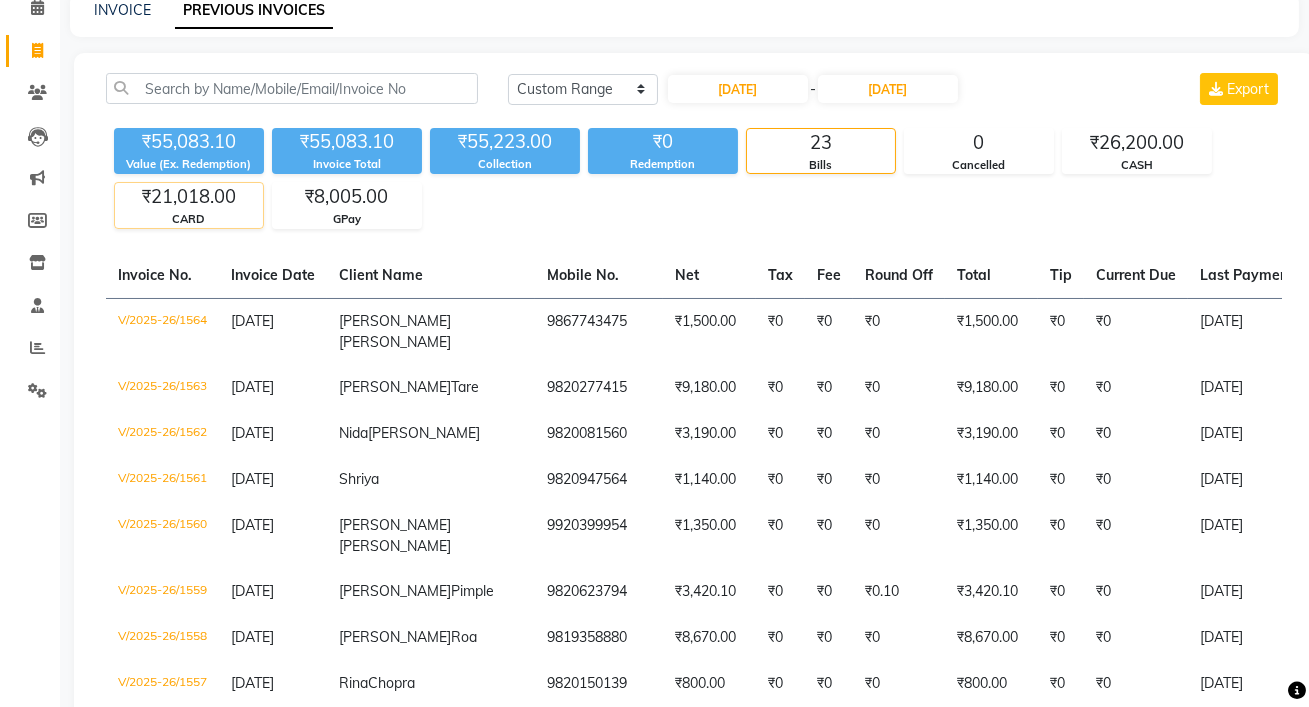 click on "₹21,018.00" 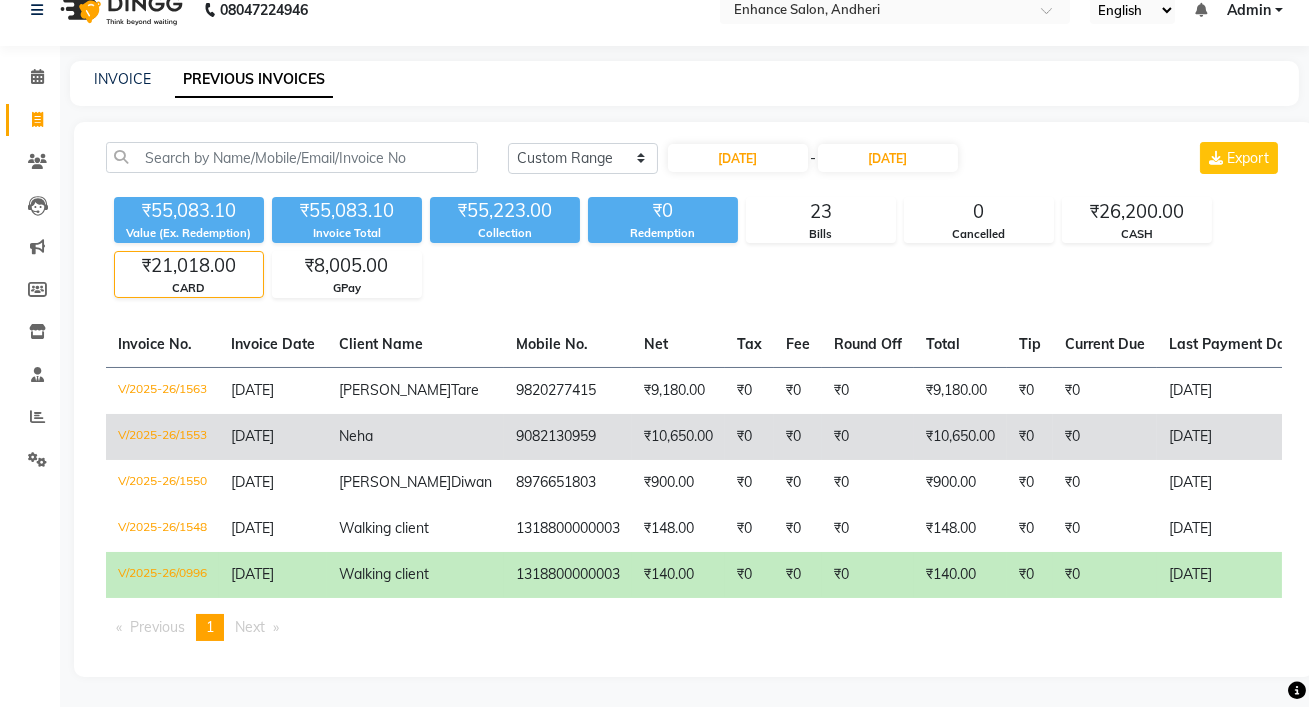 click on "9082130959" 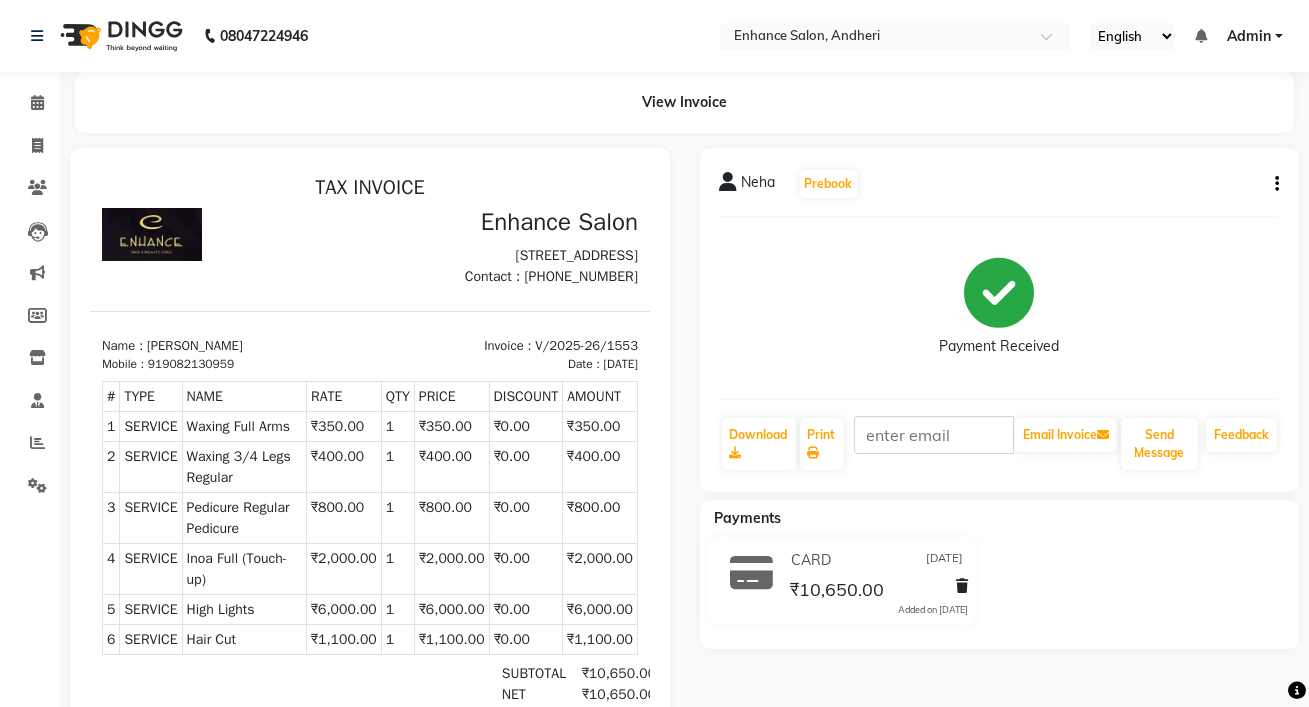 scroll, scrollTop: 0, scrollLeft: 0, axis: both 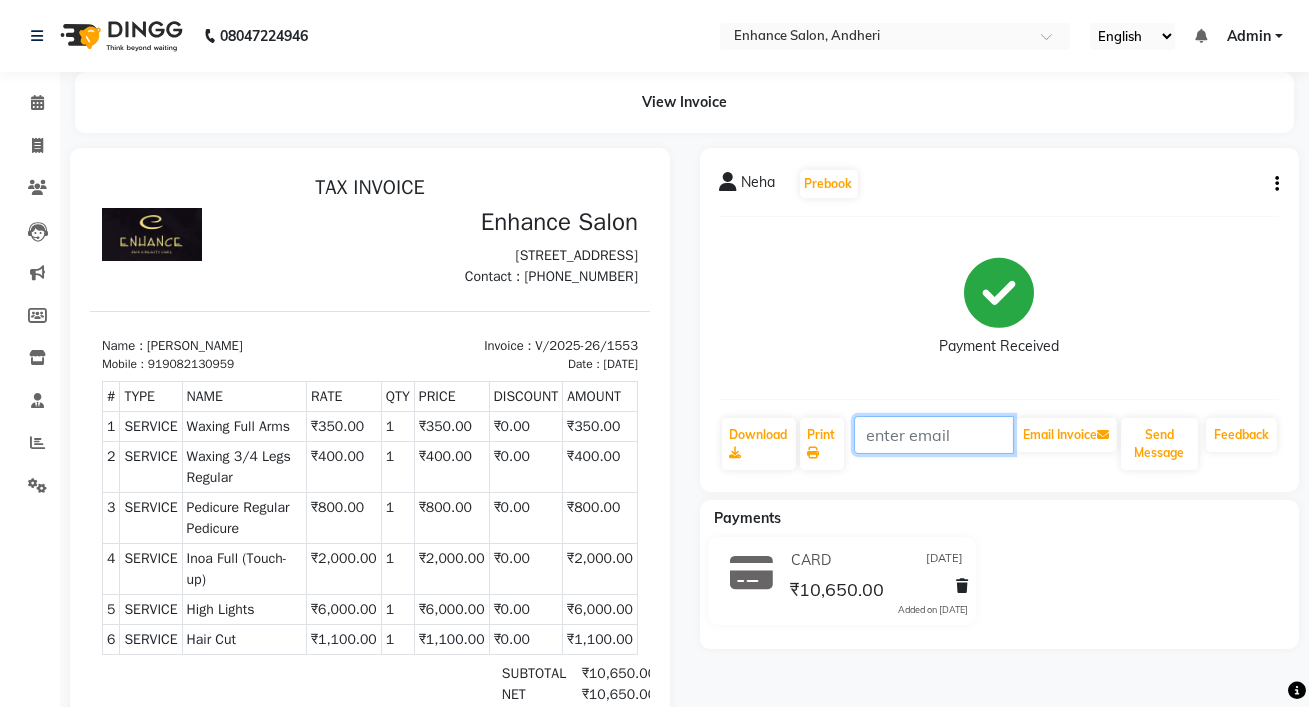 click 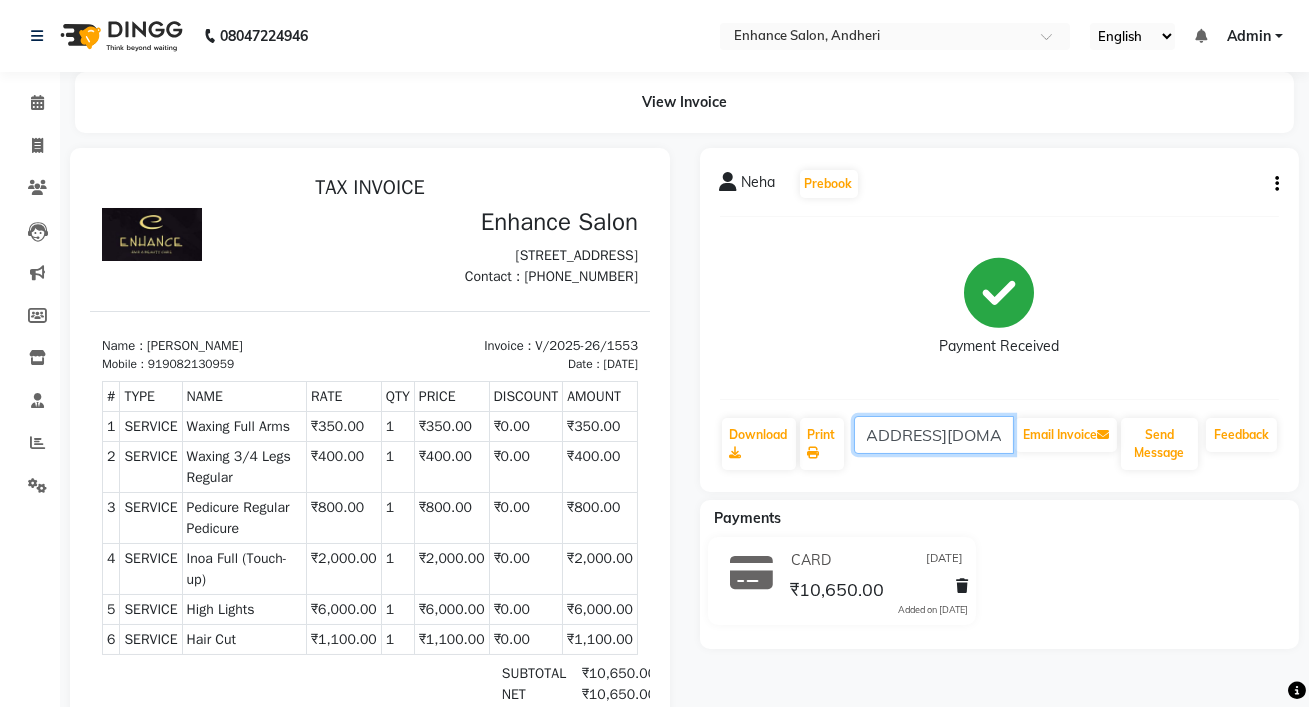 scroll, scrollTop: 0, scrollLeft: 75, axis: horizontal 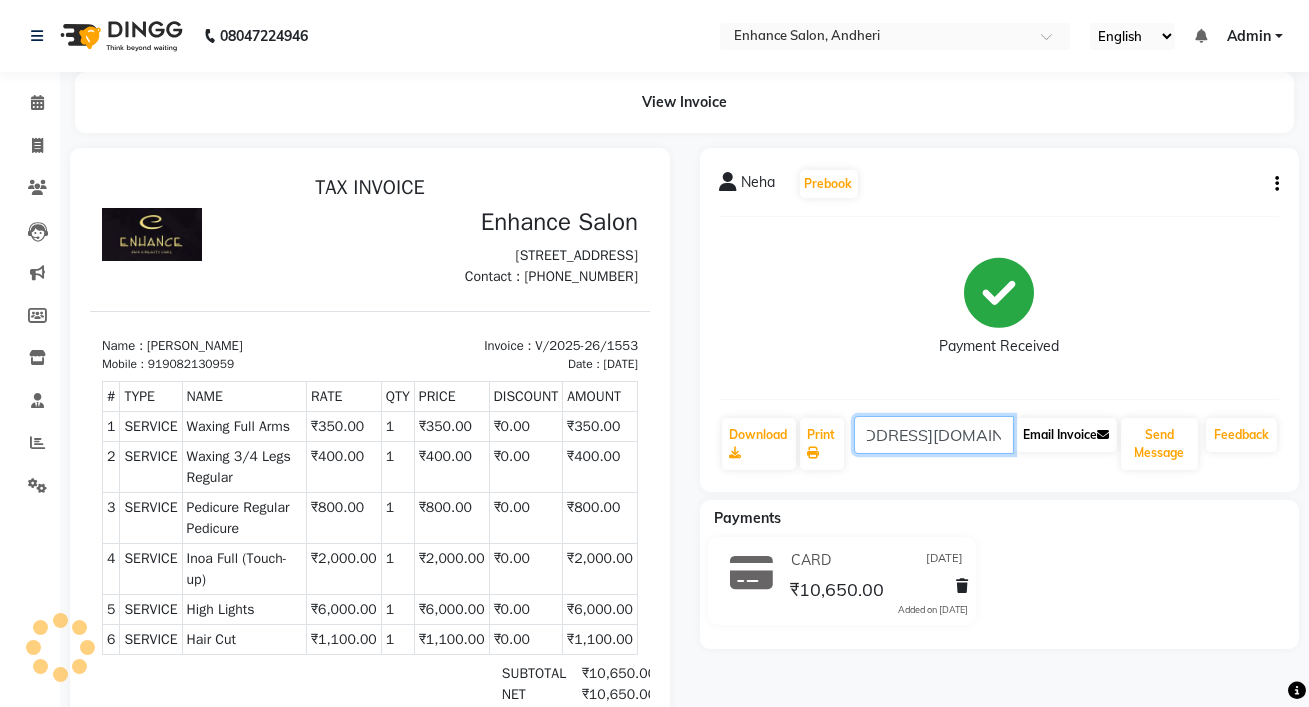 type on "namyasalian09@gmail.com" 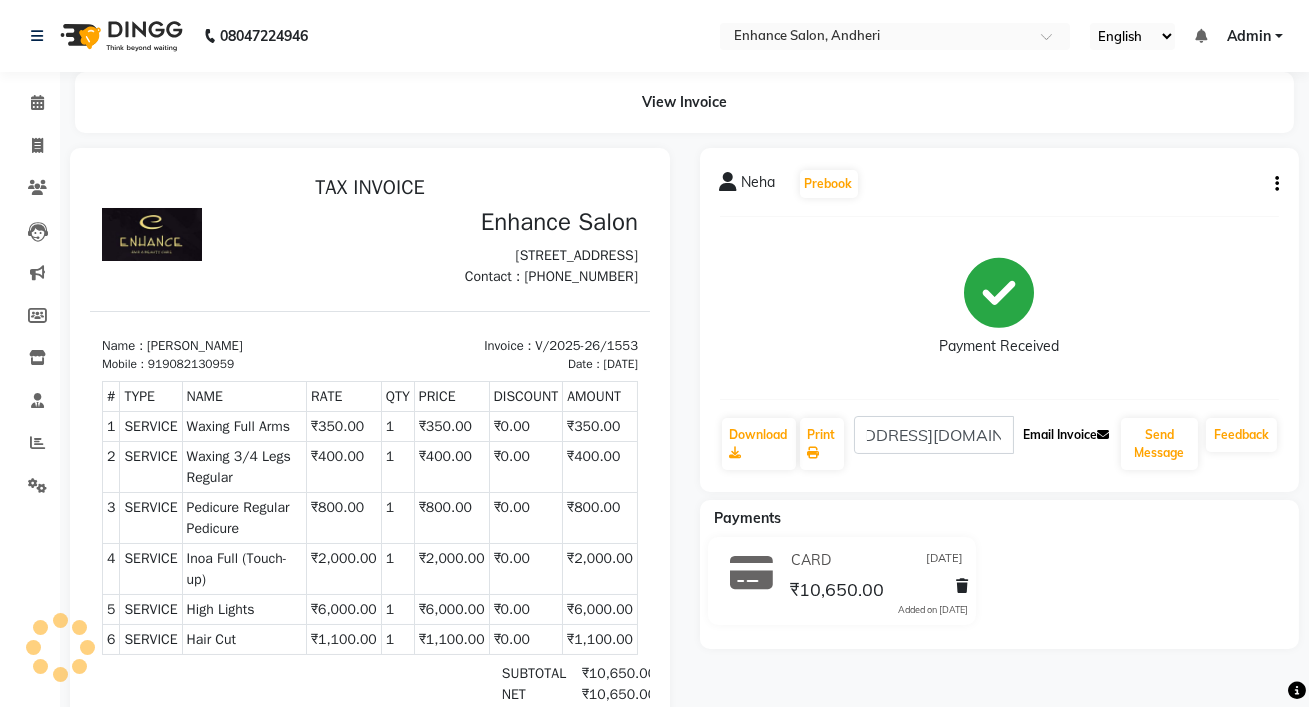 click on "Email Invoice" 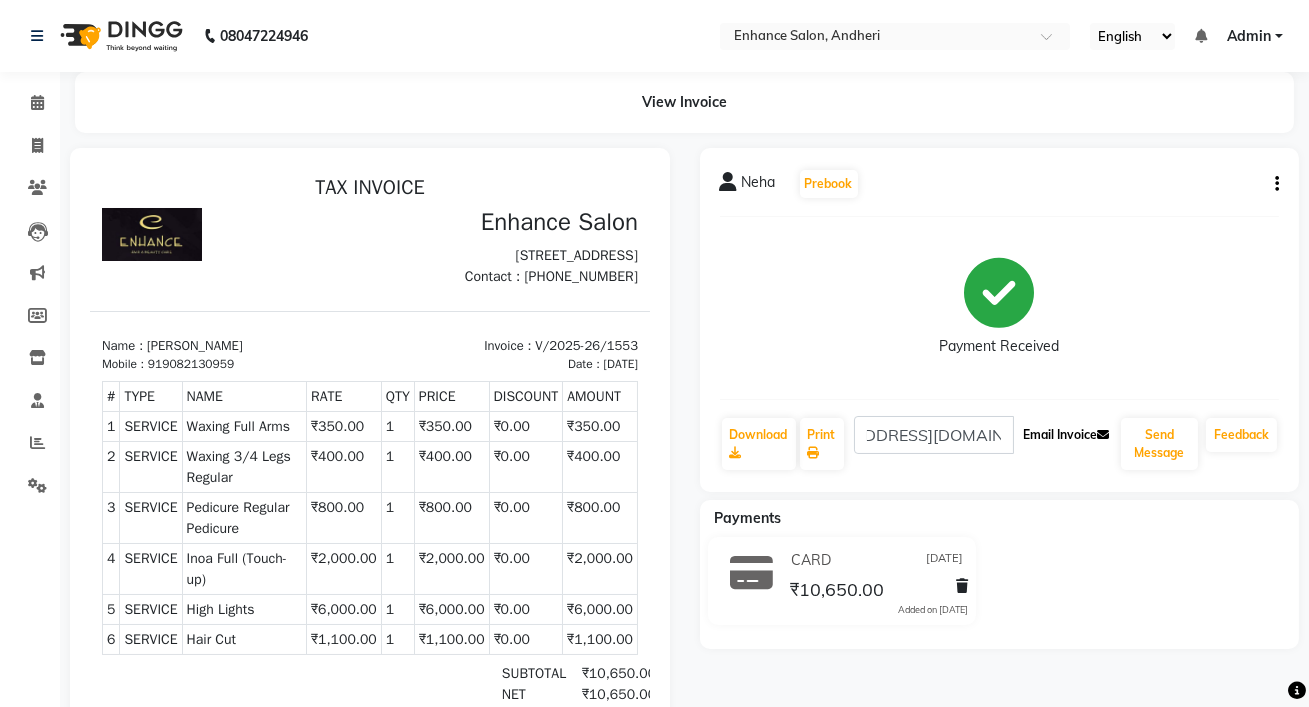 scroll, scrollTop: 0, scrollLeft: 0, axis: both 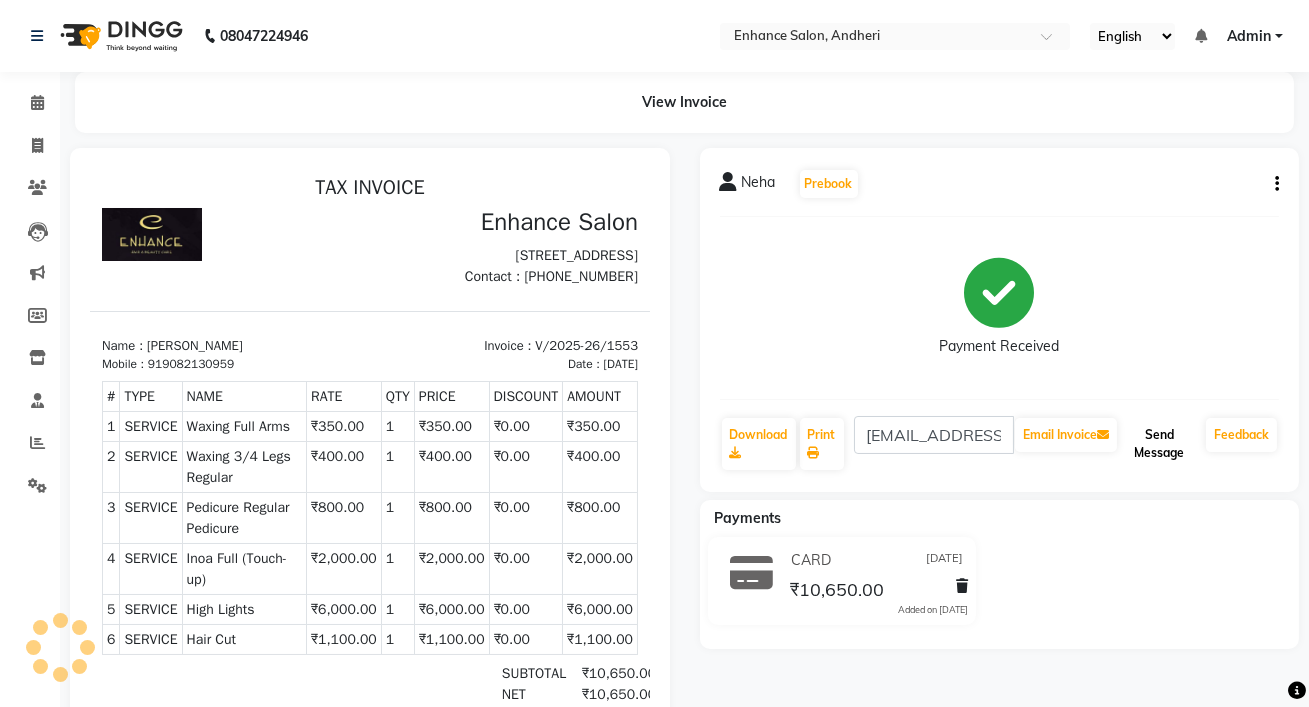click on "Send Message" 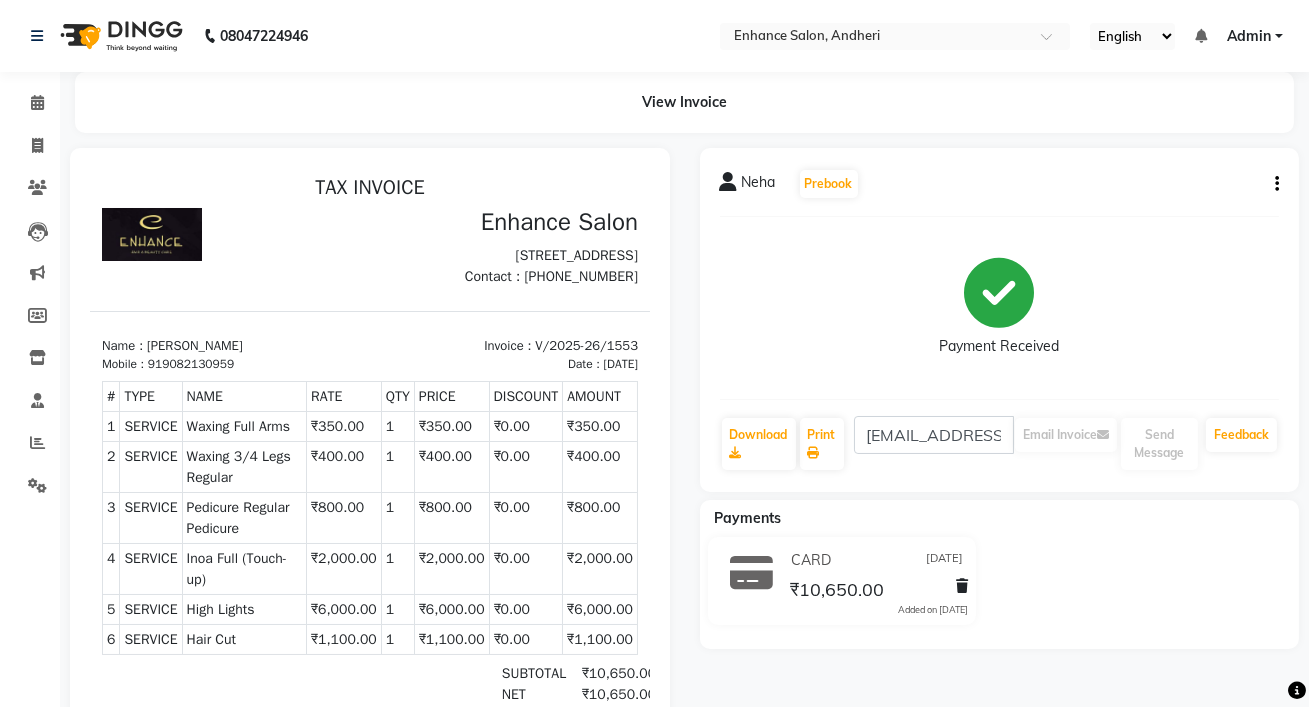click 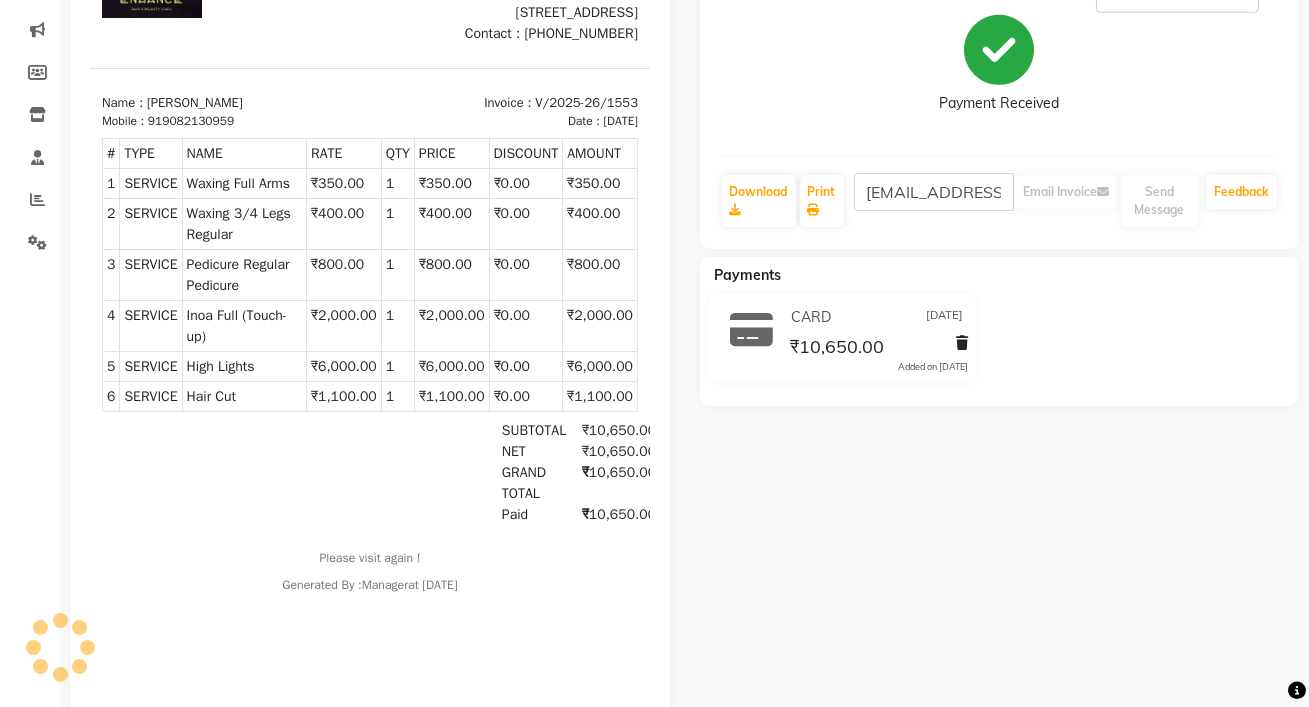 scroll, scrollTop: 245, scrollLeft: 0, axis: vertical 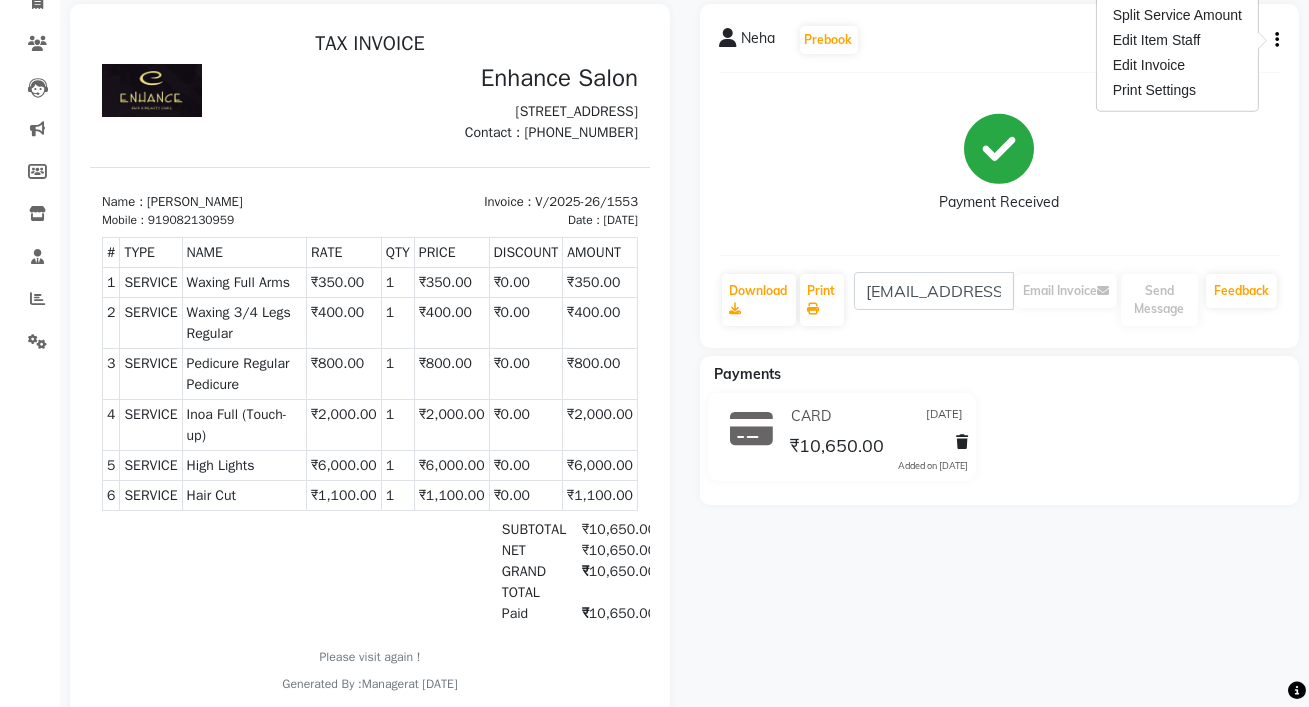 click 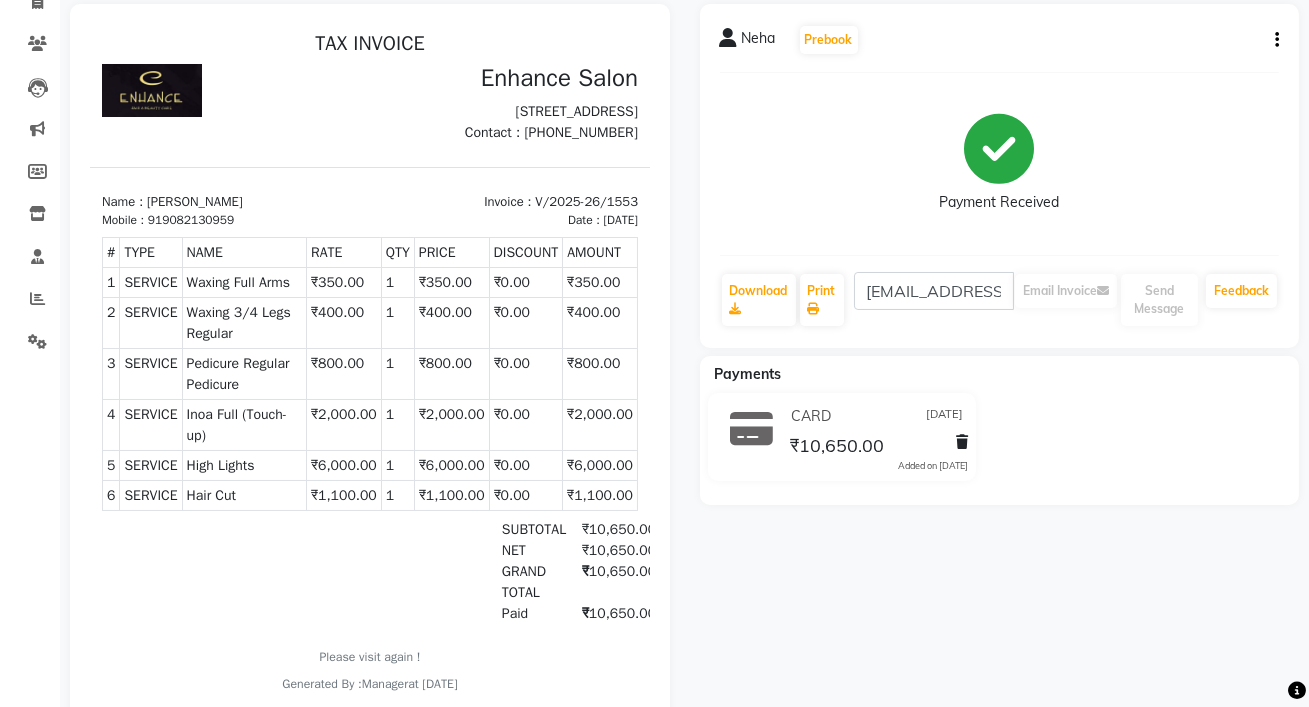 click 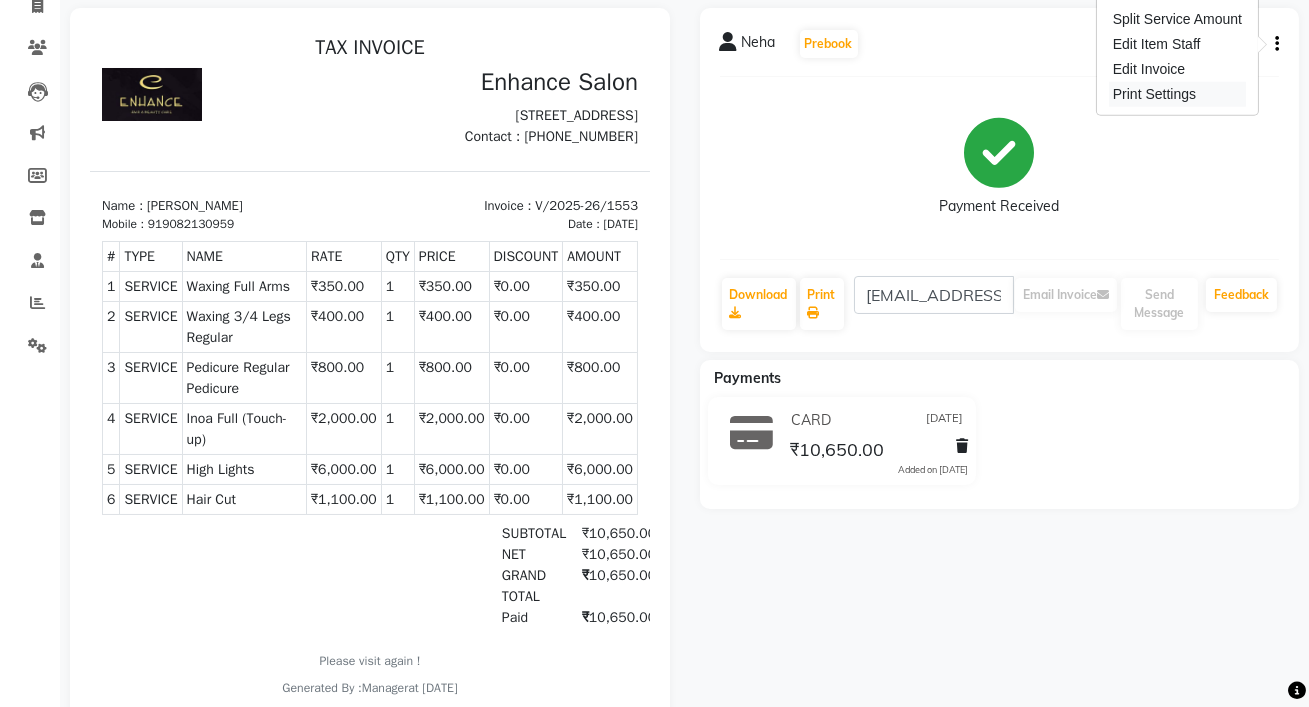 scroll, scrollTop: 141, scrollLeft: 0, axis: vertical 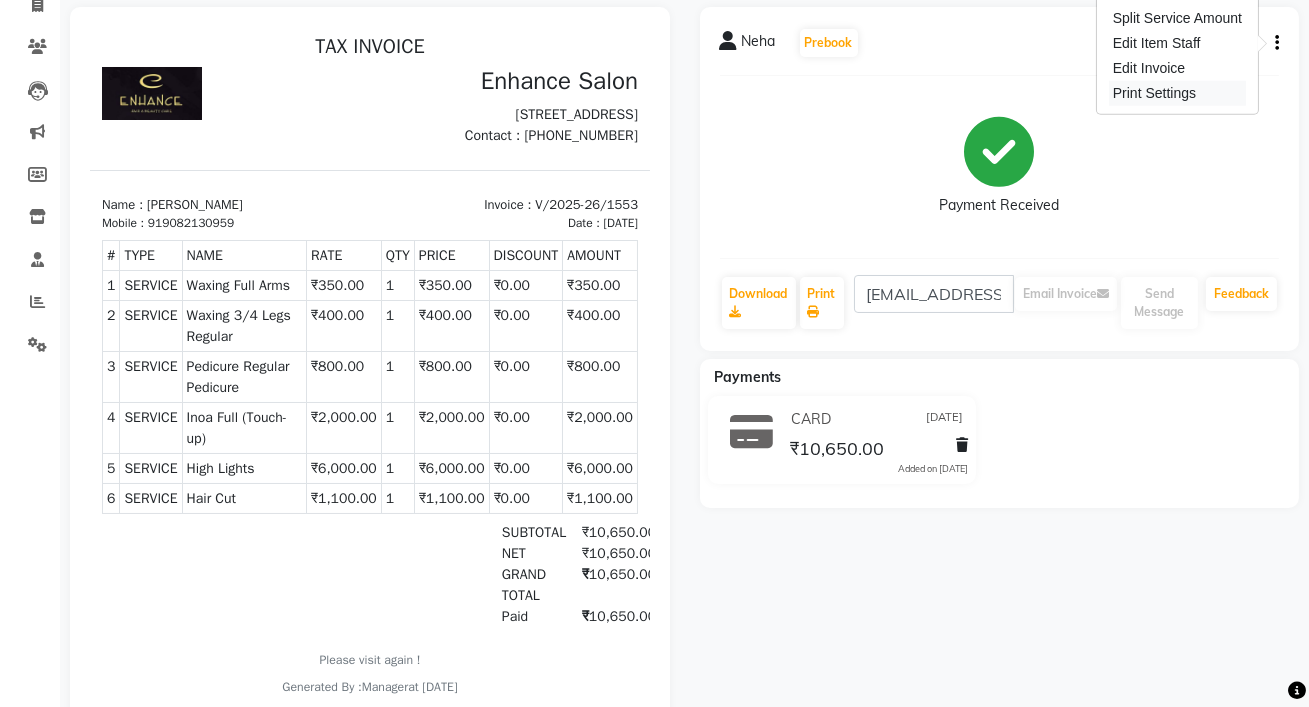 click on "Print Settings" at bounding box center (1177, 93) 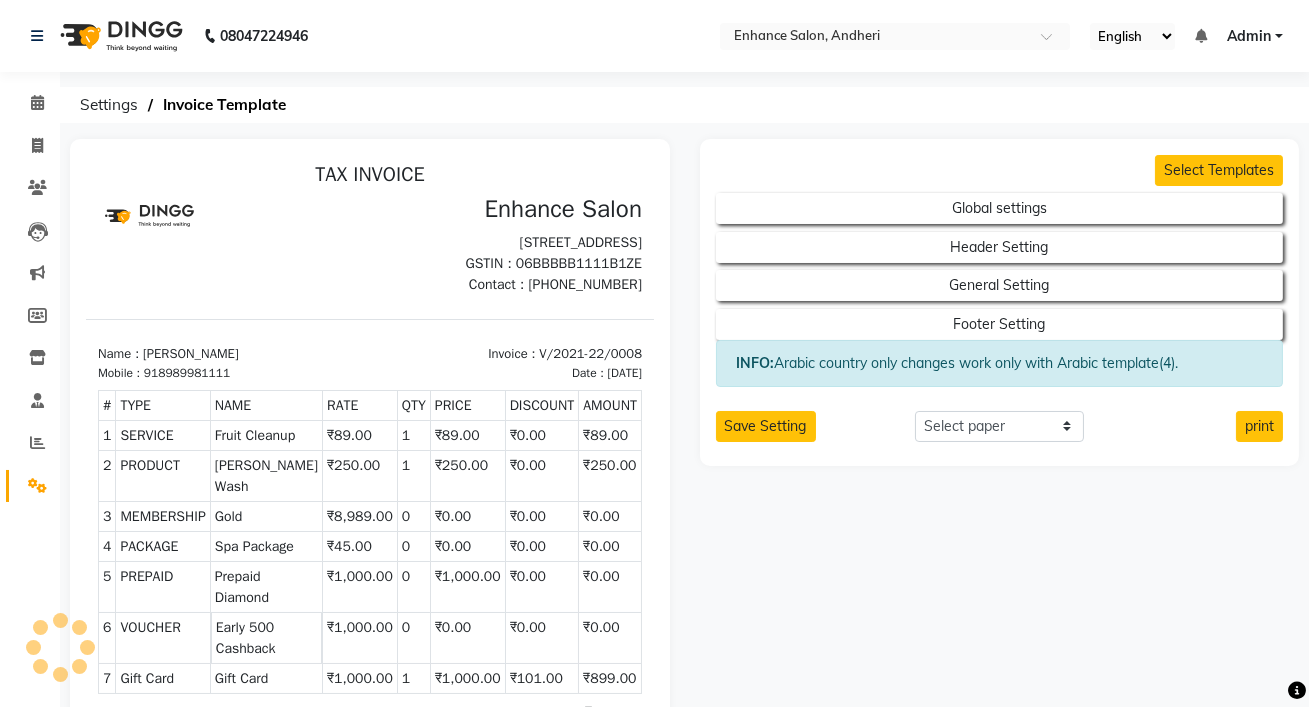 scroll, scrollTop: 0, scrollLeft: 0, axis: both 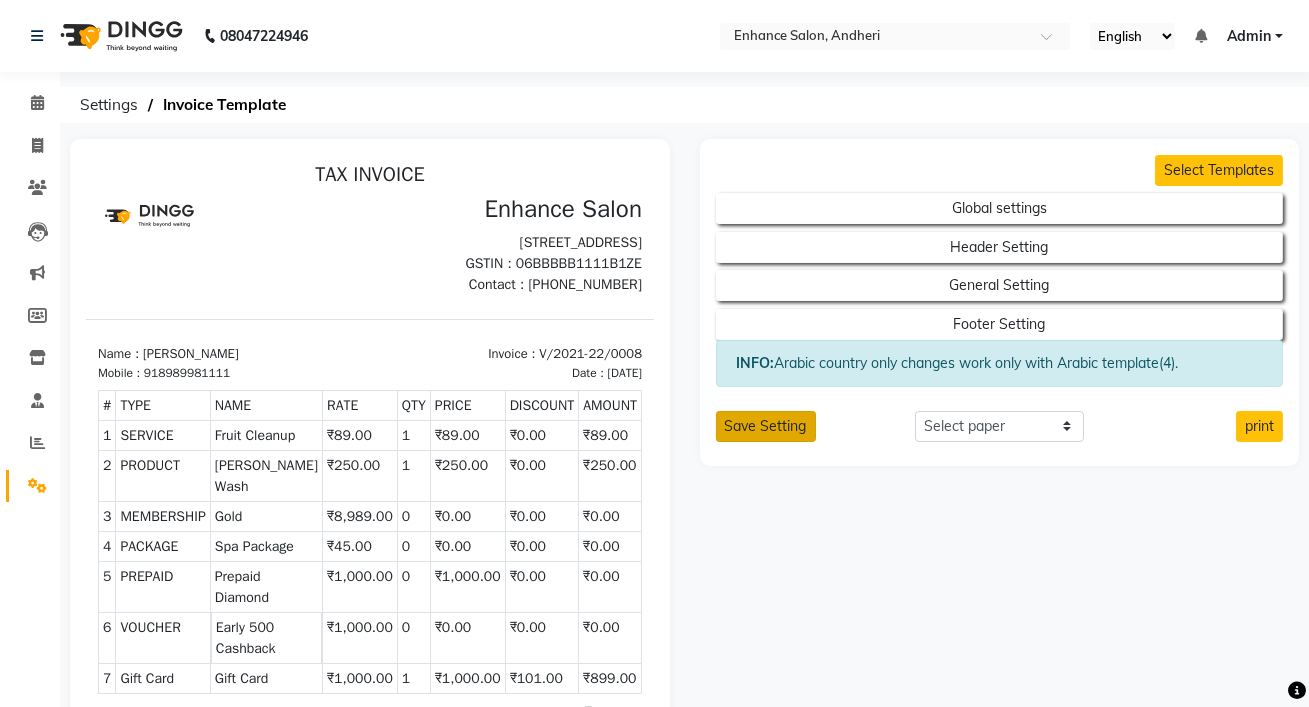 click on "Save Setting" 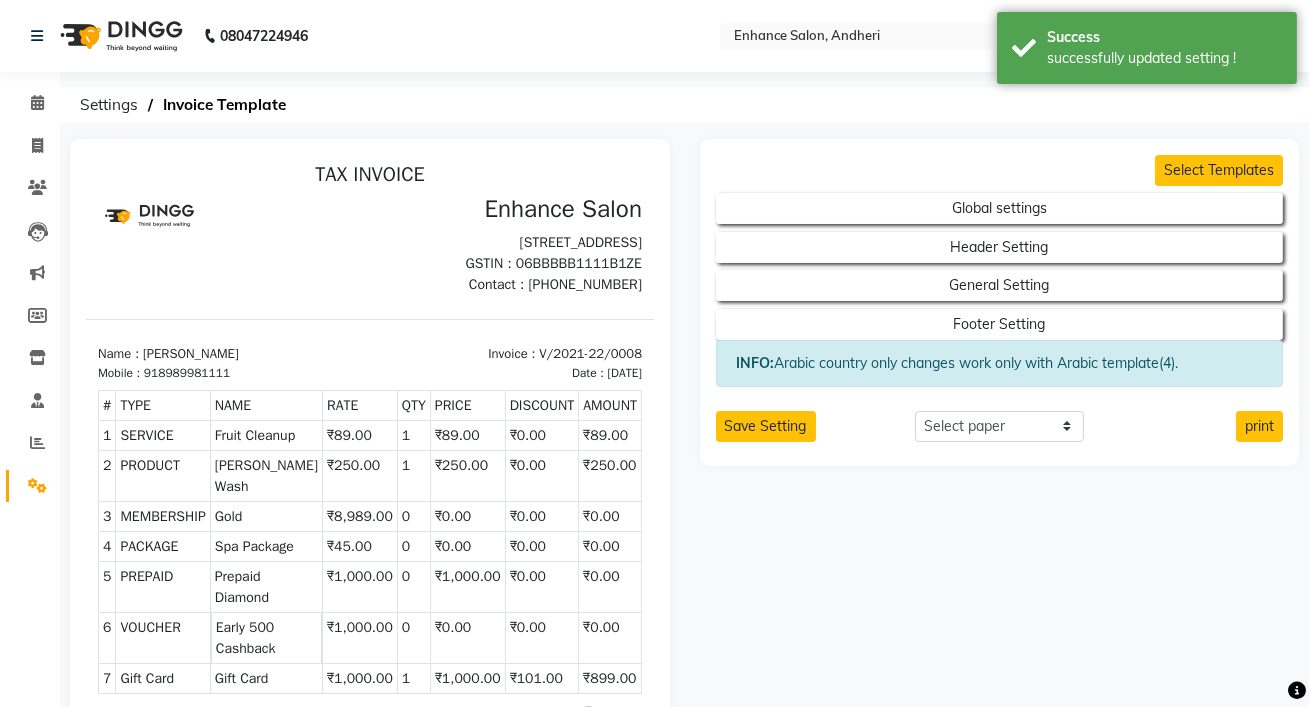 scroll, scrollTop: 0, scrollLeft: 0, axis: both 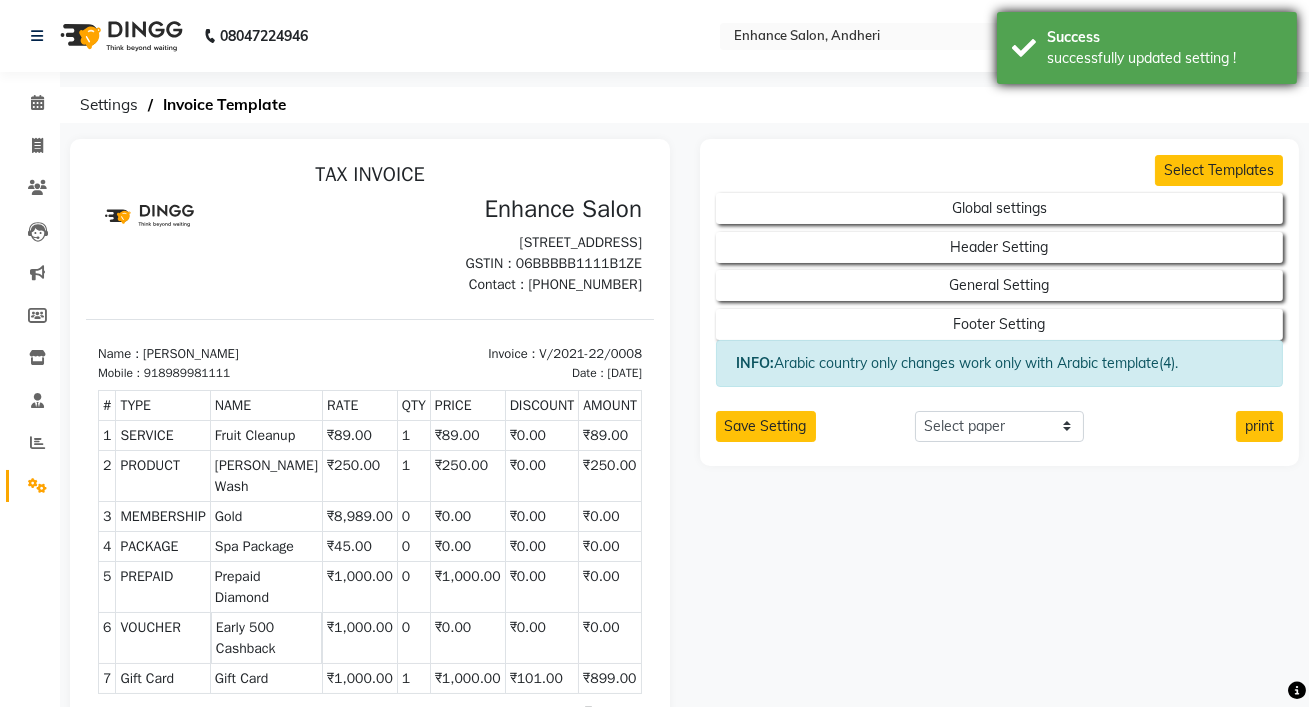 click on "Success" at bounding box center [1164, 37] 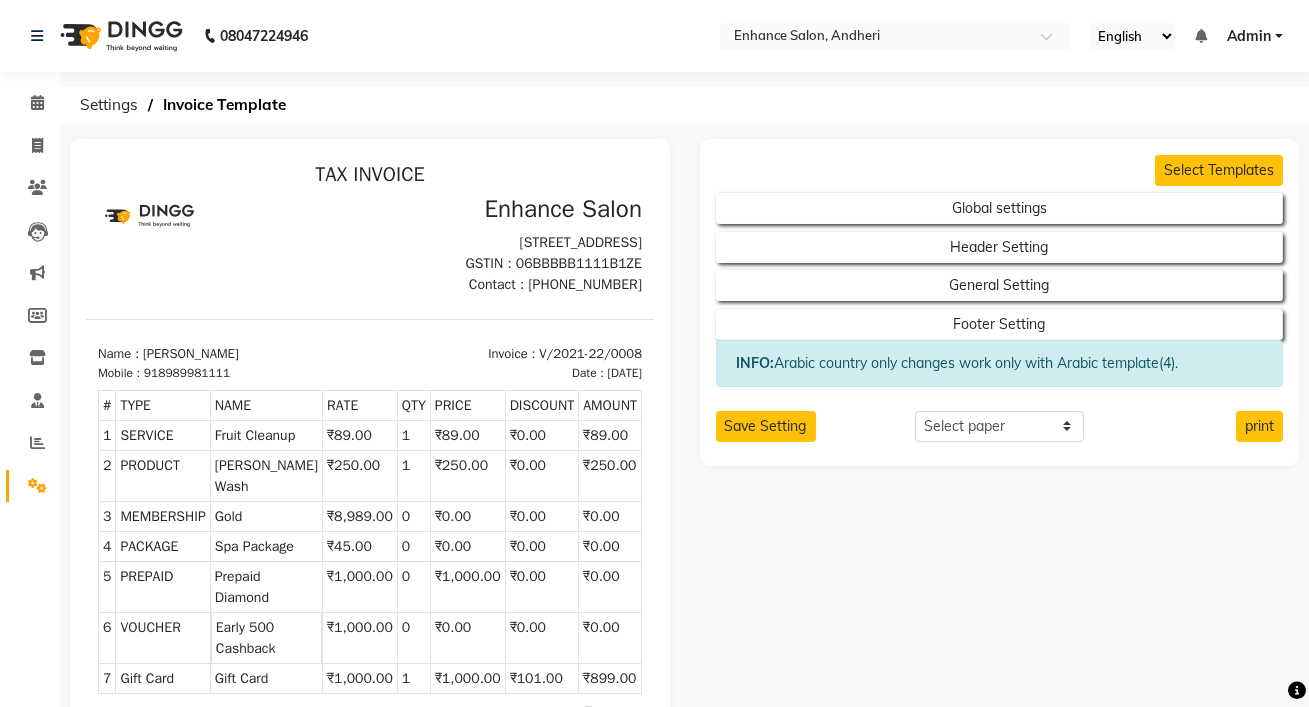 click on "Admin" at bounding box center [1255, 36] 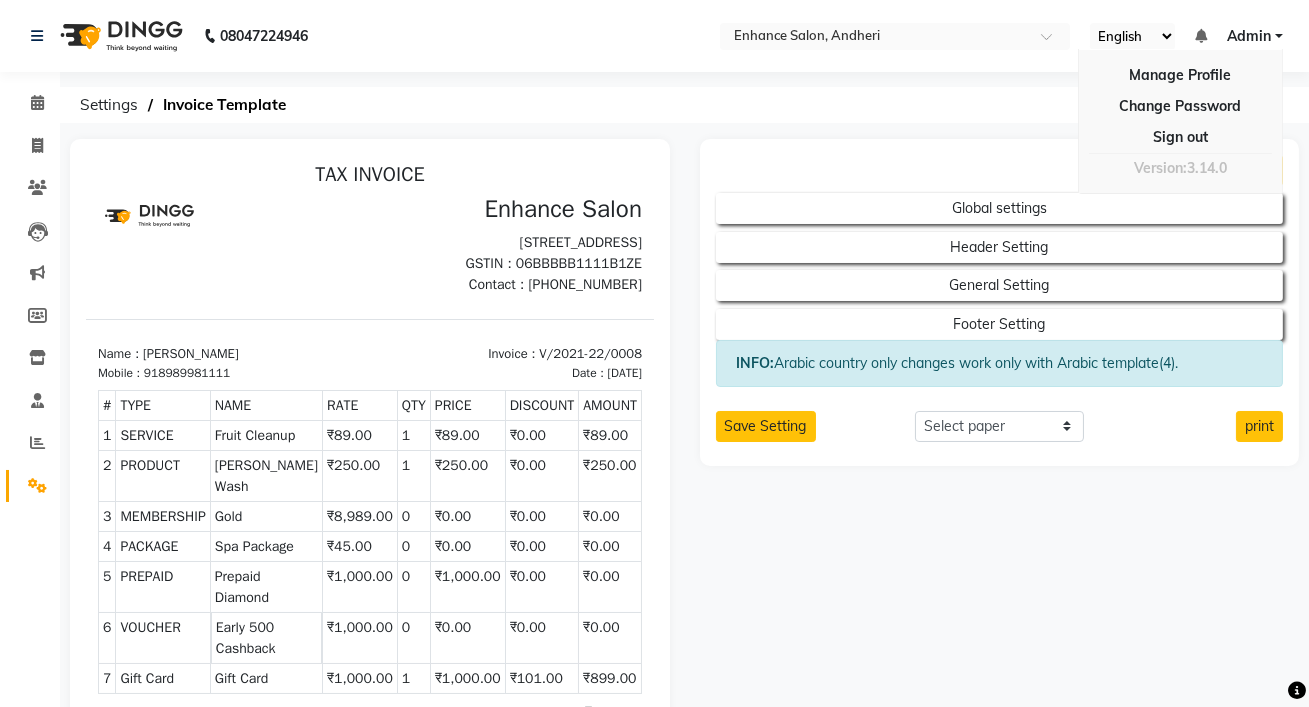 click on "Select Templates  Global settings   Header Setting   General Setting   Footer Setting  INFO:  Arabic country only changes work only with Arabic template(4).  Save Setting Select paper A4 A5 A6 A7 Thermal Custom print" 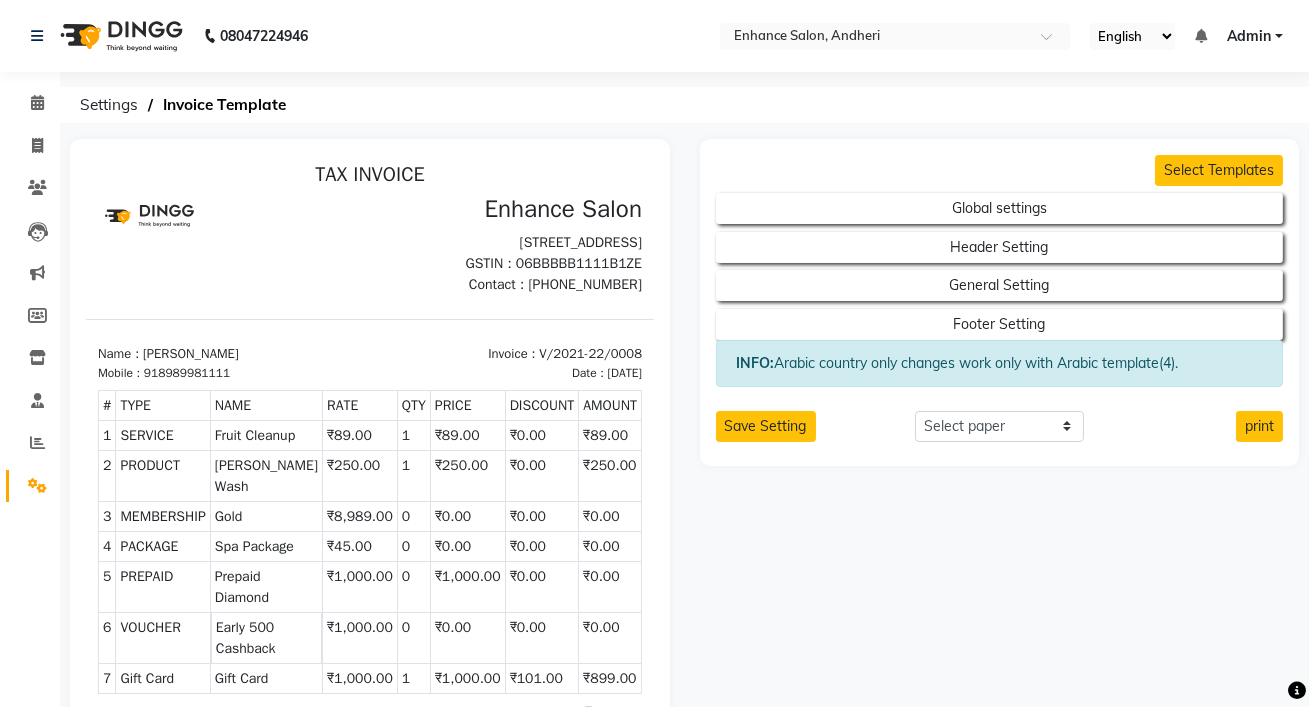 click on "TAX INVOICE
Enhance Salon
Shop No. 12/ A, Sunrise Building, Apartments, near lokhandwala complex, Shastri Nagar, Andheri West, Mumbai, Maharashtra 400053
GSTIN : 06BBBBB1111B1ZE
Name  : John Doe" at bounding box center [370, 570] 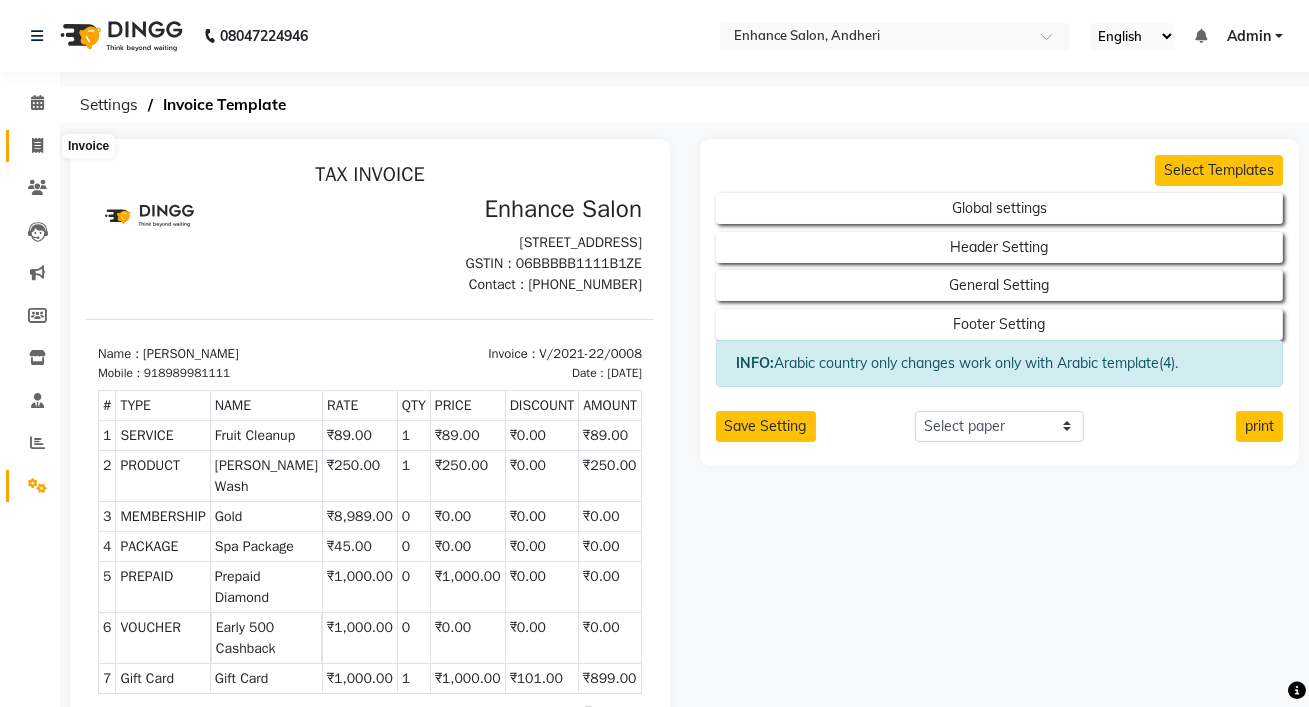 click 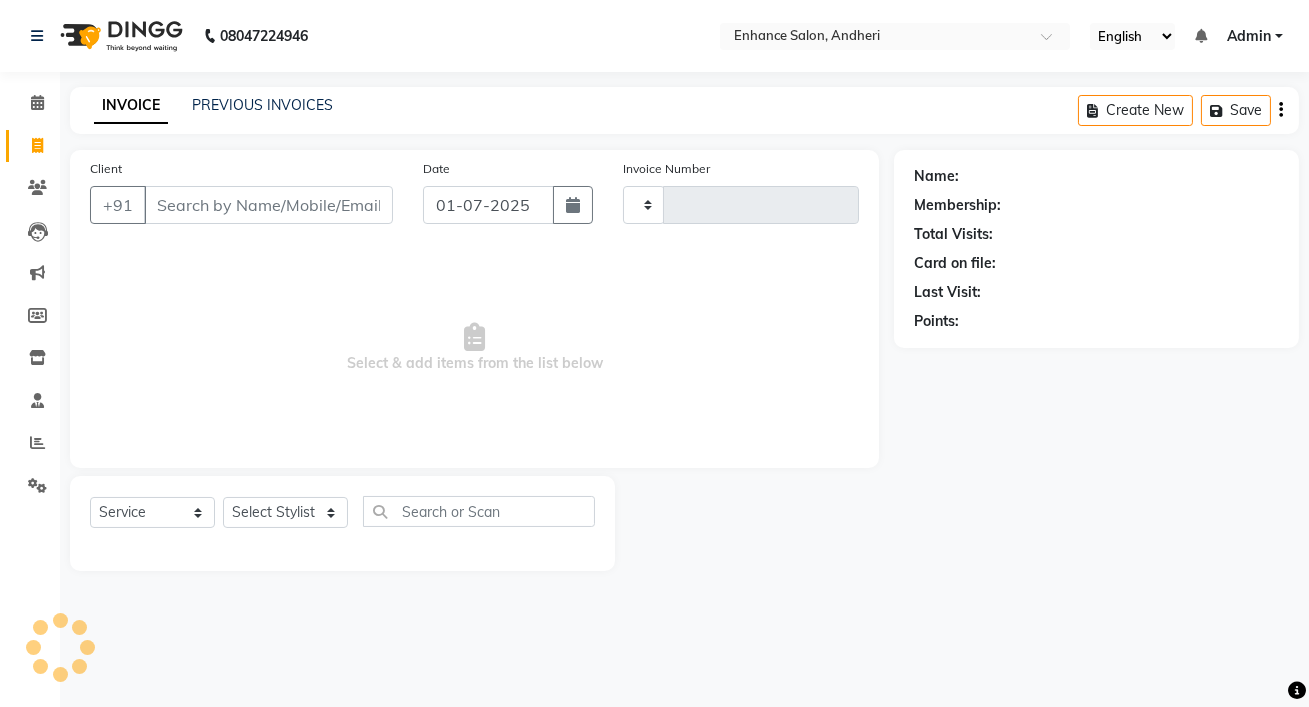 type on "1633" 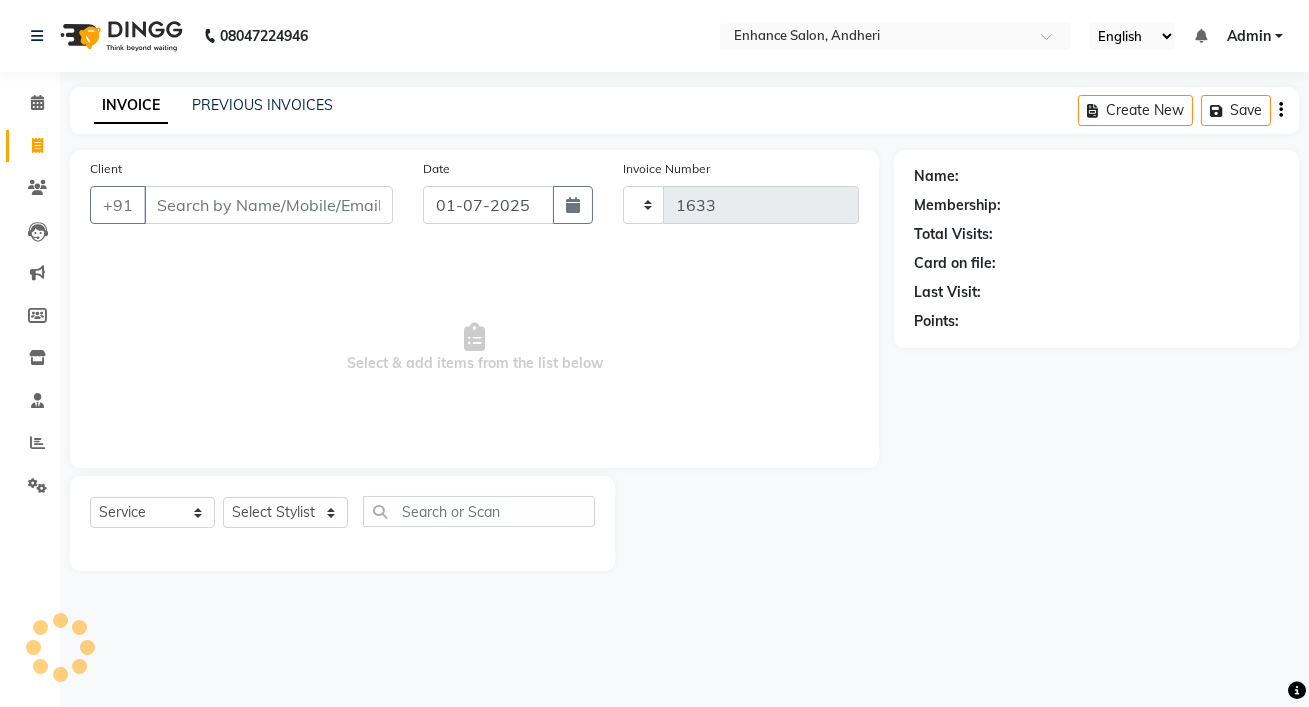 select on "7236" 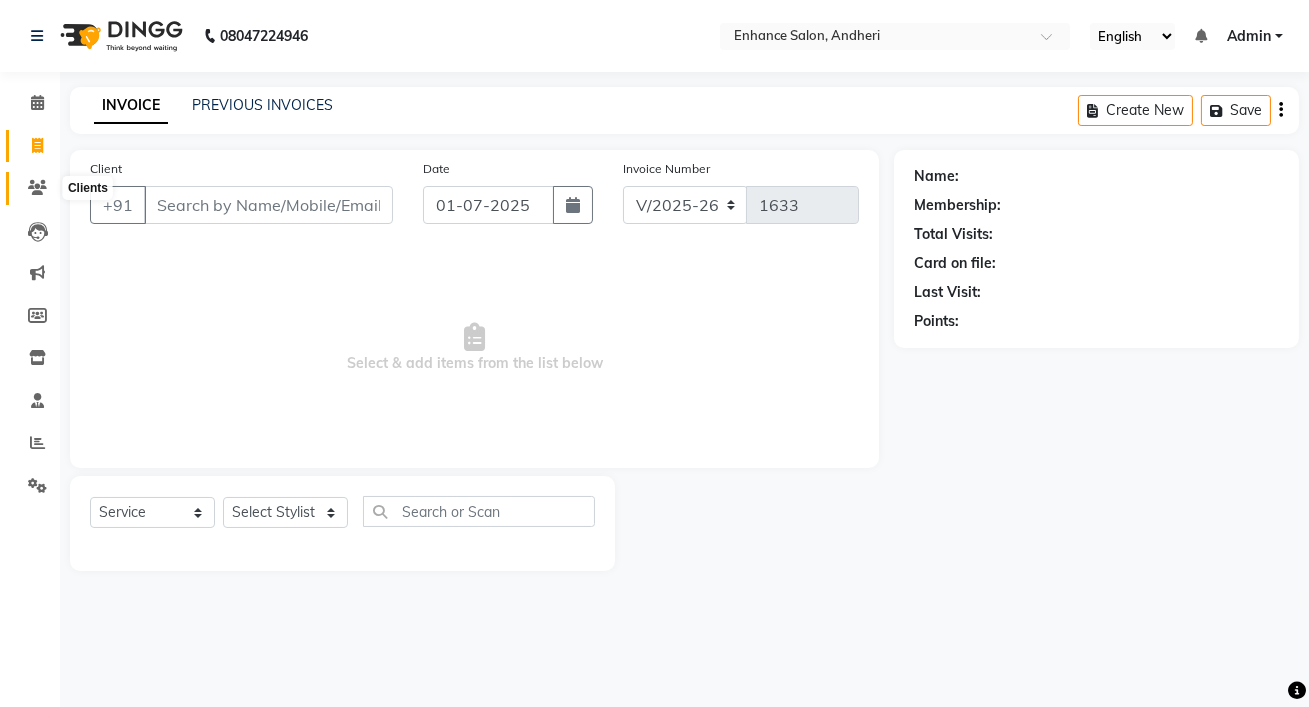 click 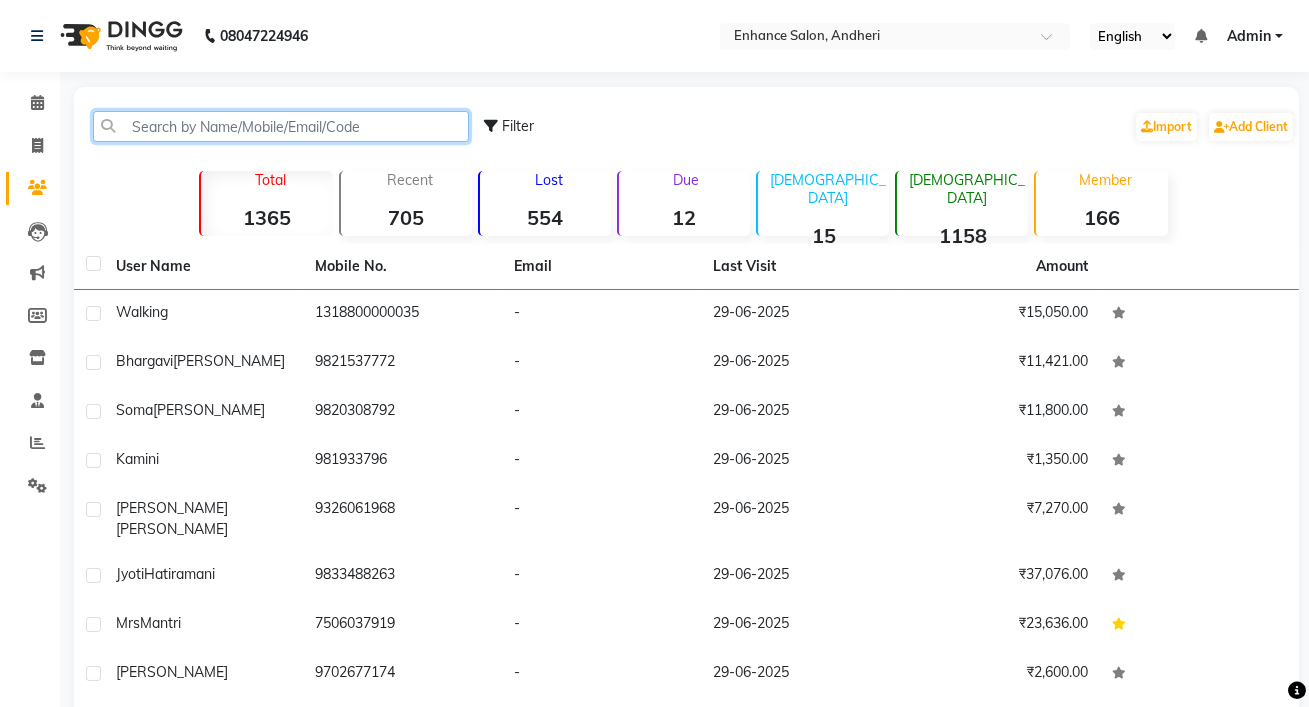 click 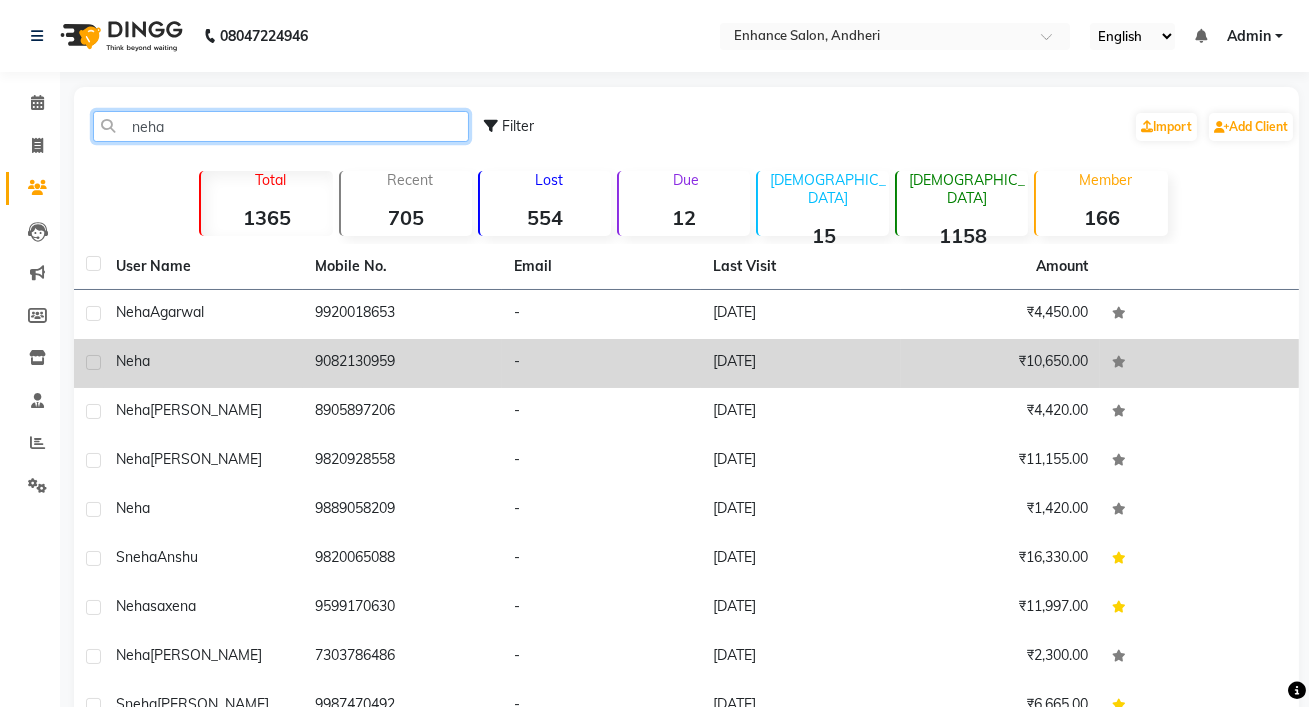 type on "neha" 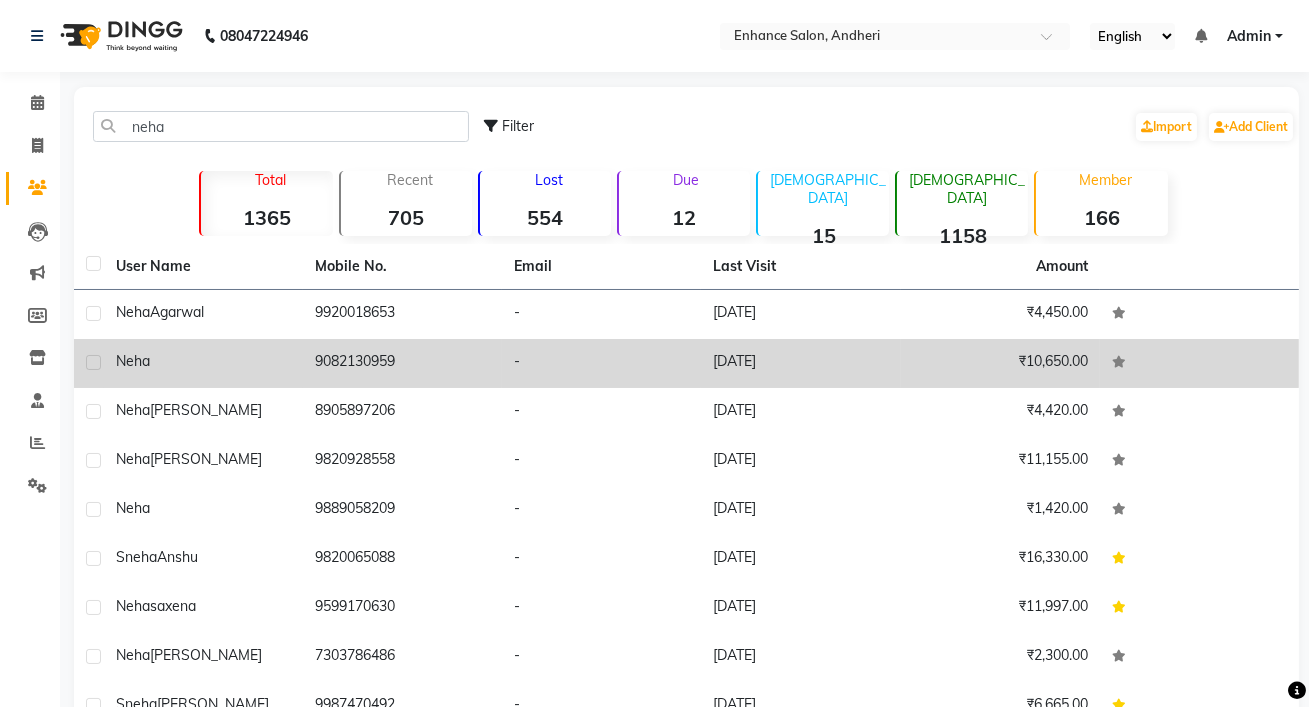 click on "Neha" 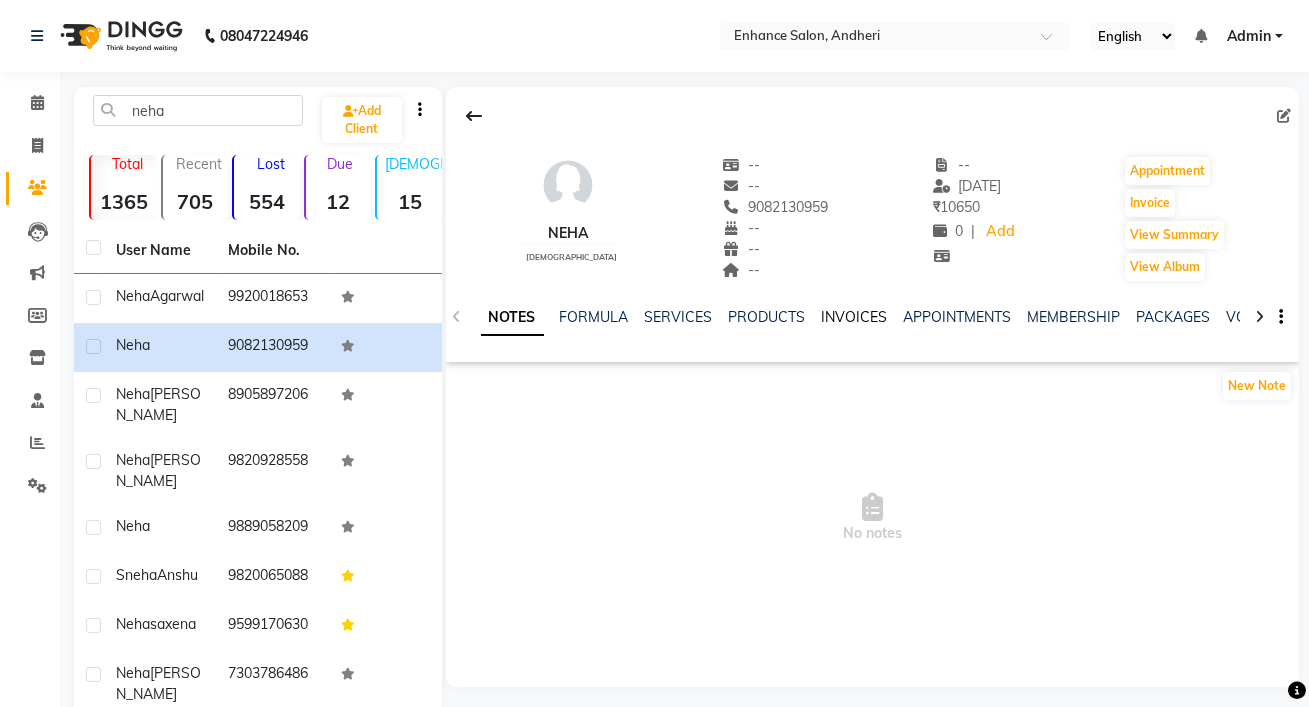 click on "INVOICES" 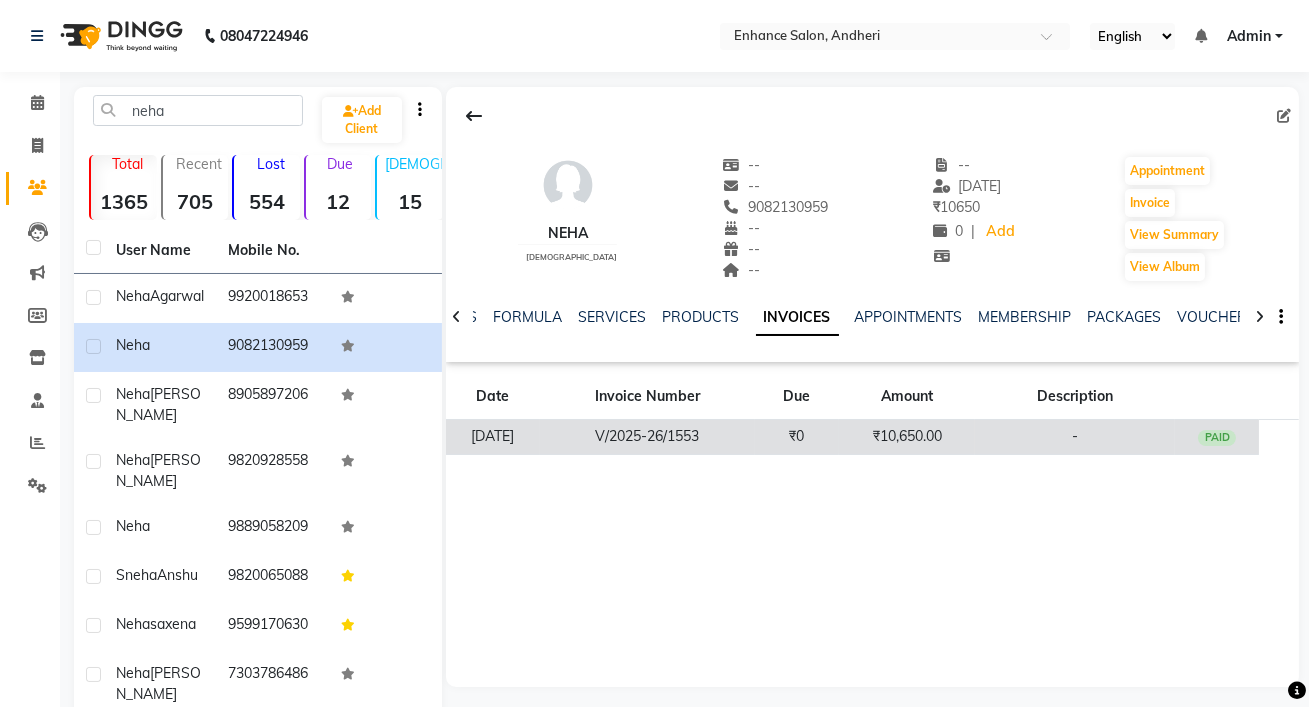 click on "V/2025-26/1553" 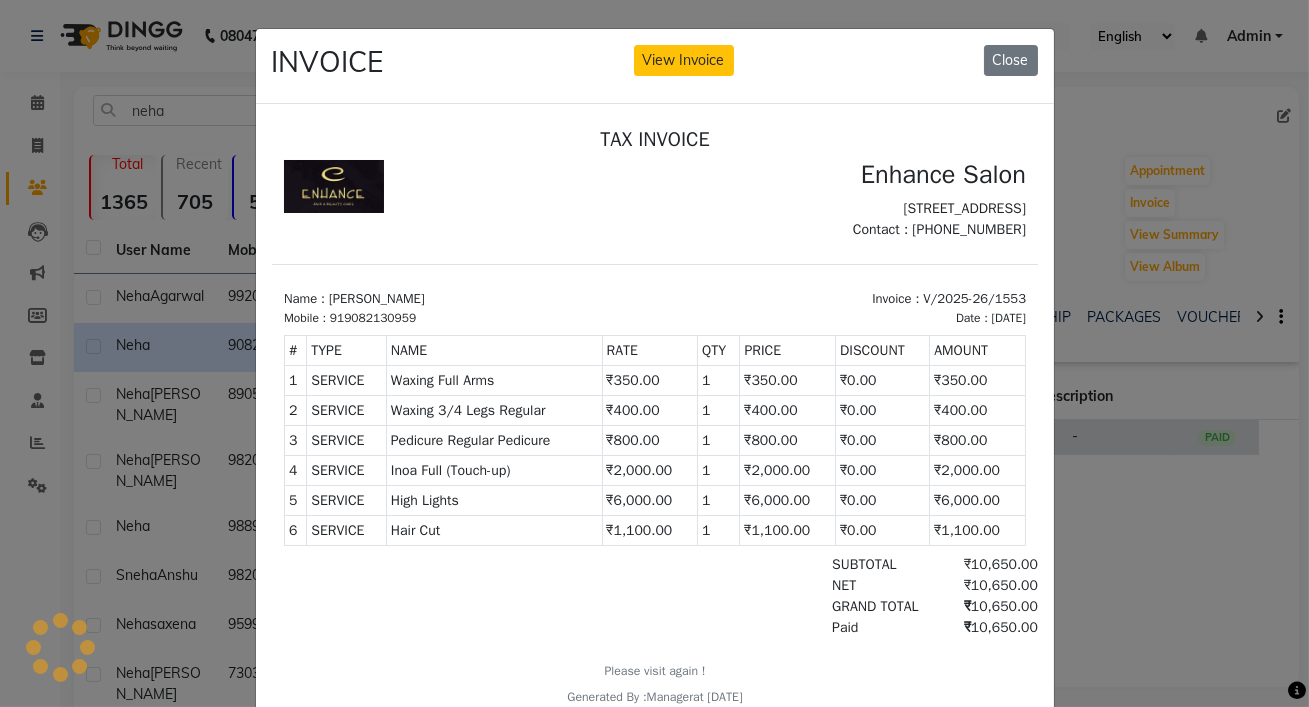 scroll, scrollTop: 0, scrollLeft: 0, axis: both 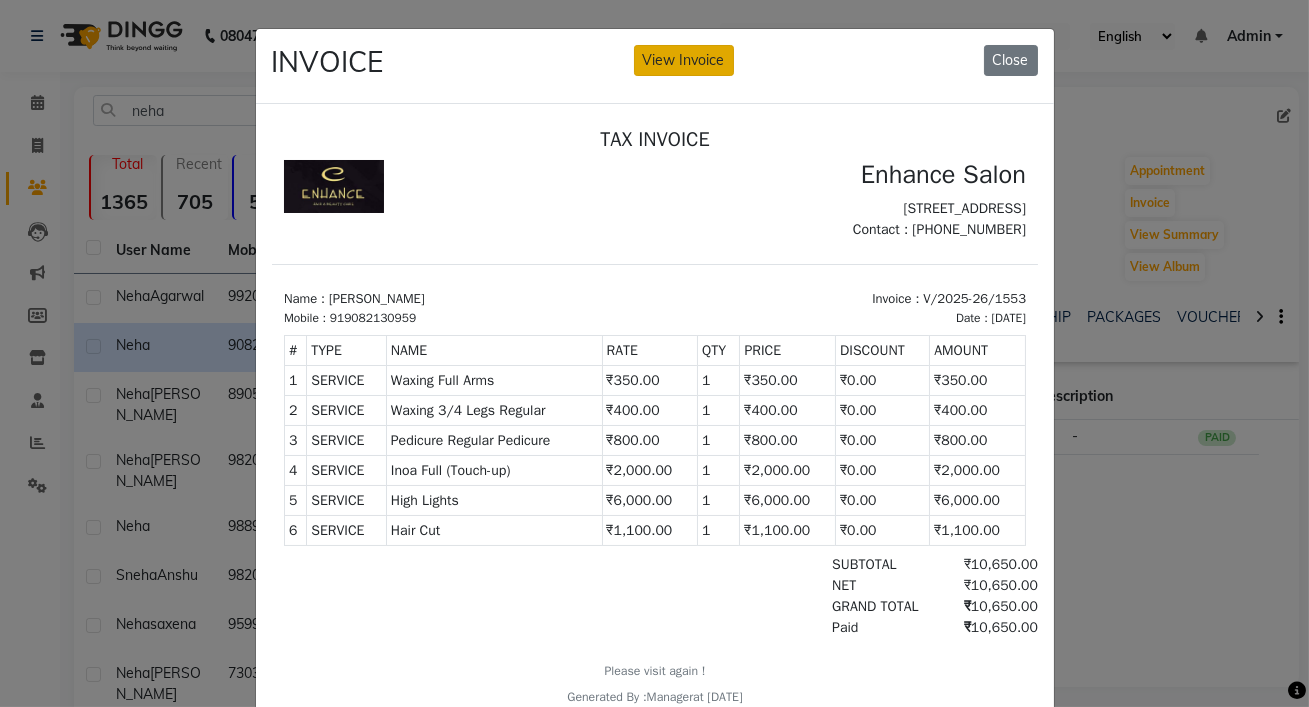 click on "View Invoice" 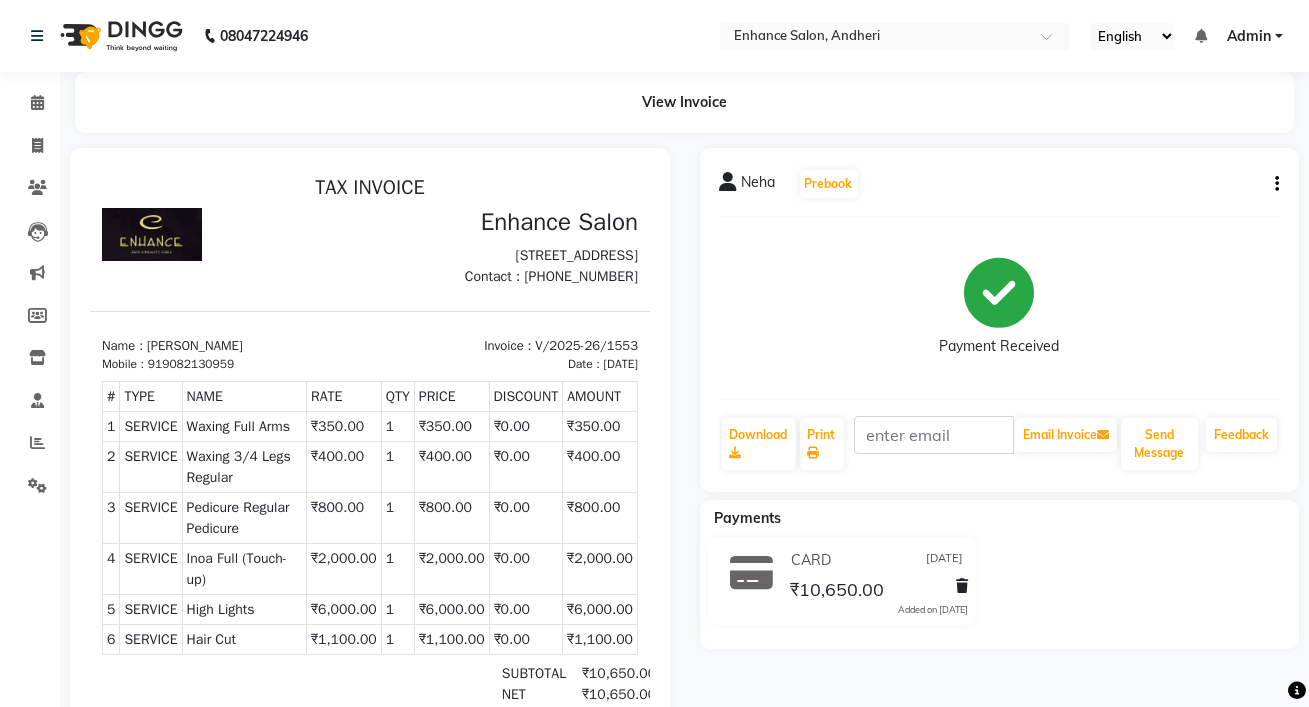 scroll, scrollTop: 0, scrollLeft: 0, axis: both 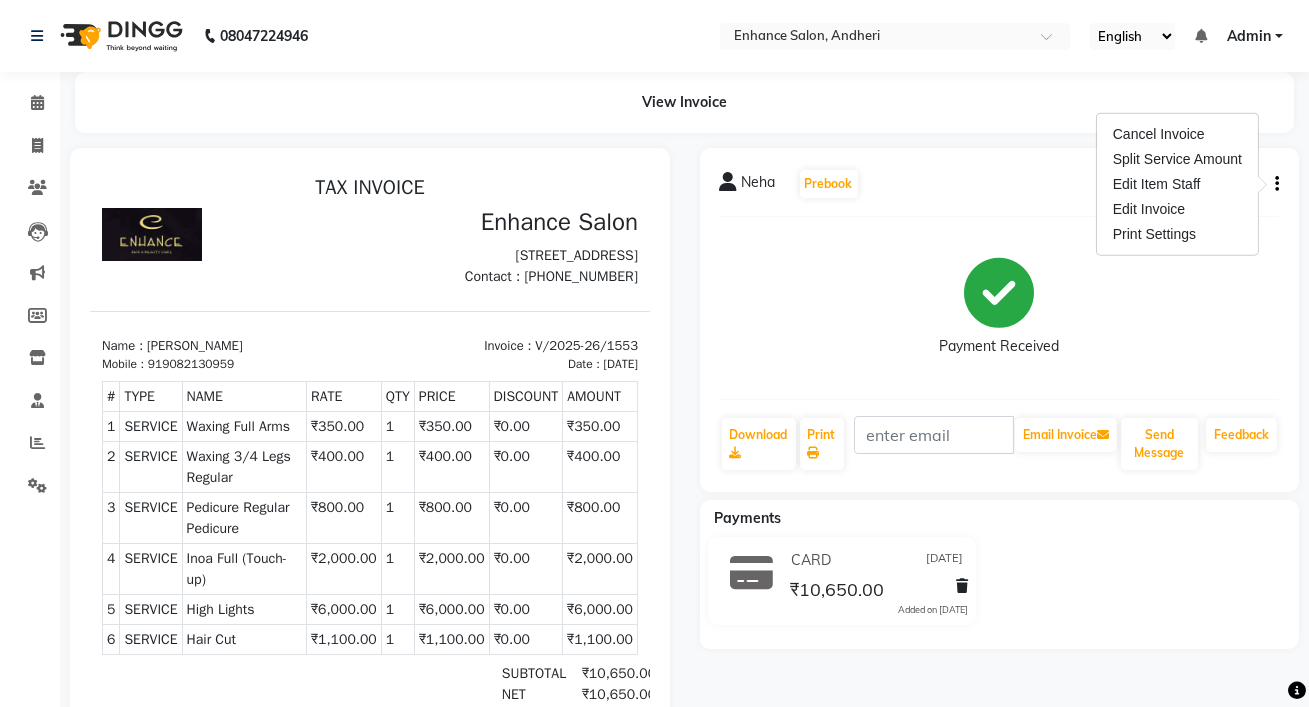 click on "Payment Received" 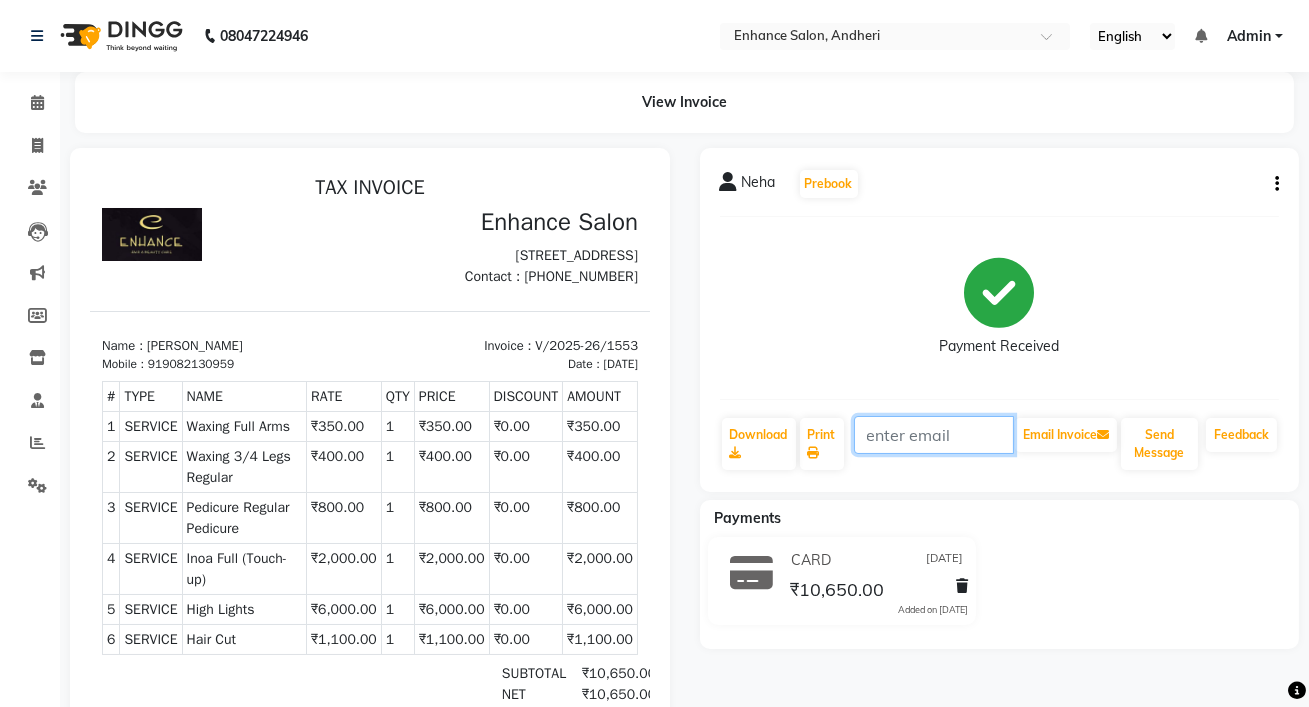 click 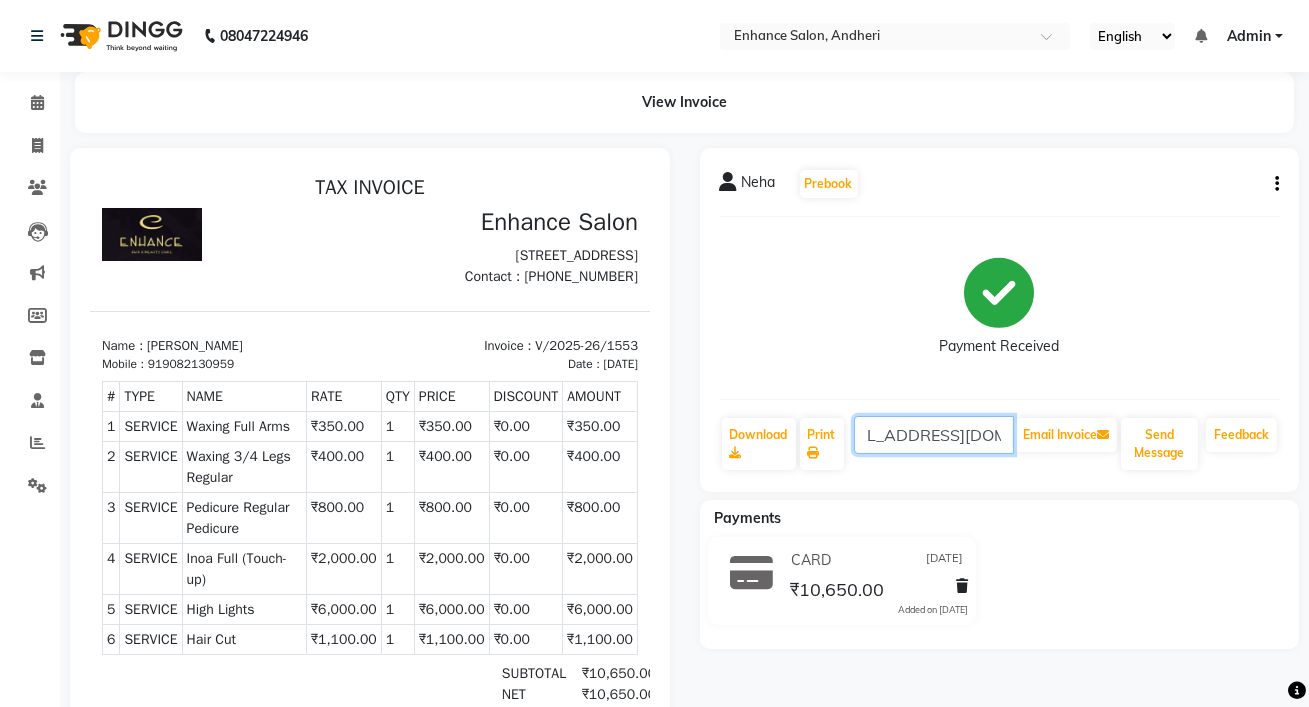 scroll, scrollTop: 0, scrollLeft: 57, axis: horizontal 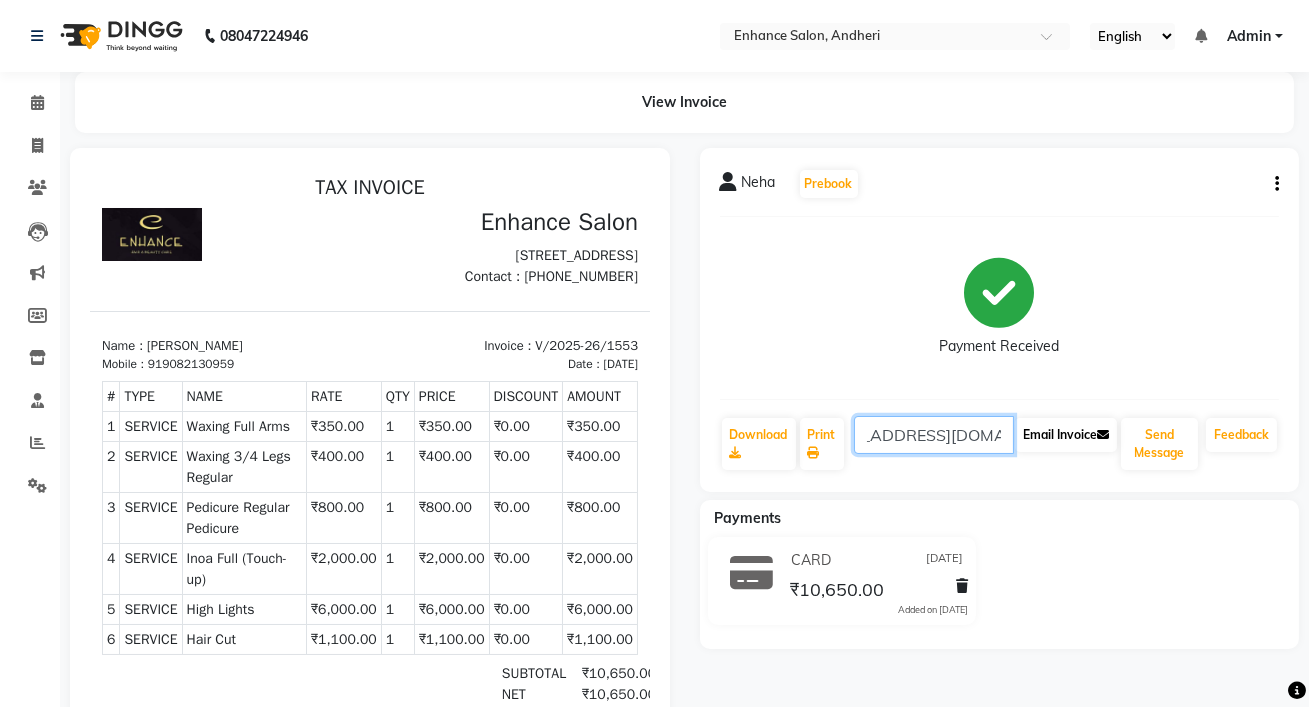 type on "rupanisakina@gmail.com" 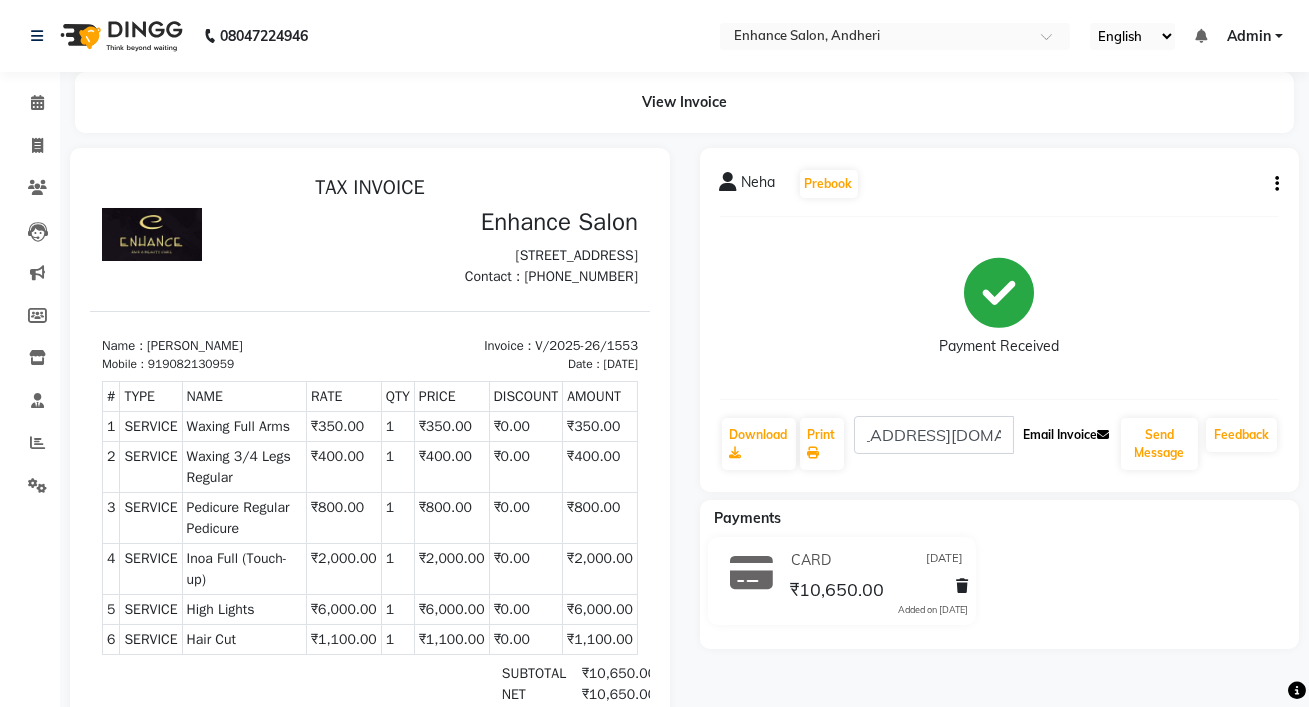click on "Email Invoice" 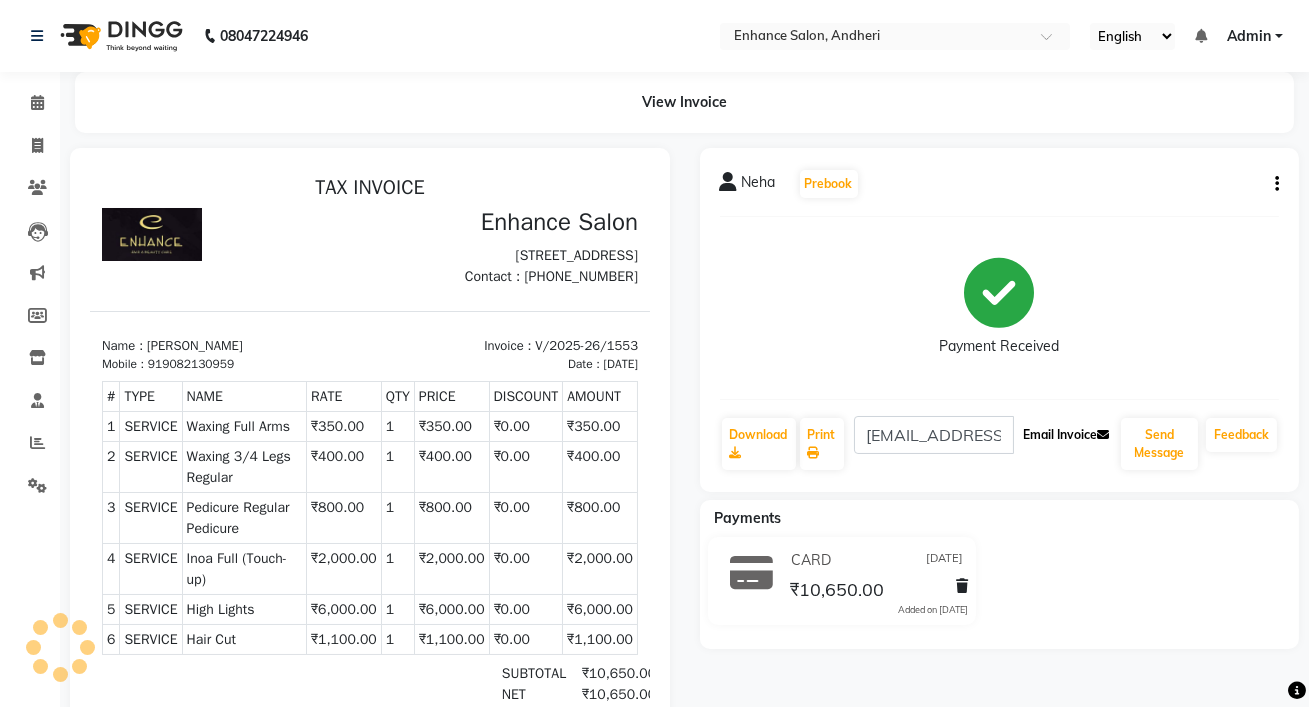 click on "Email Invoice" 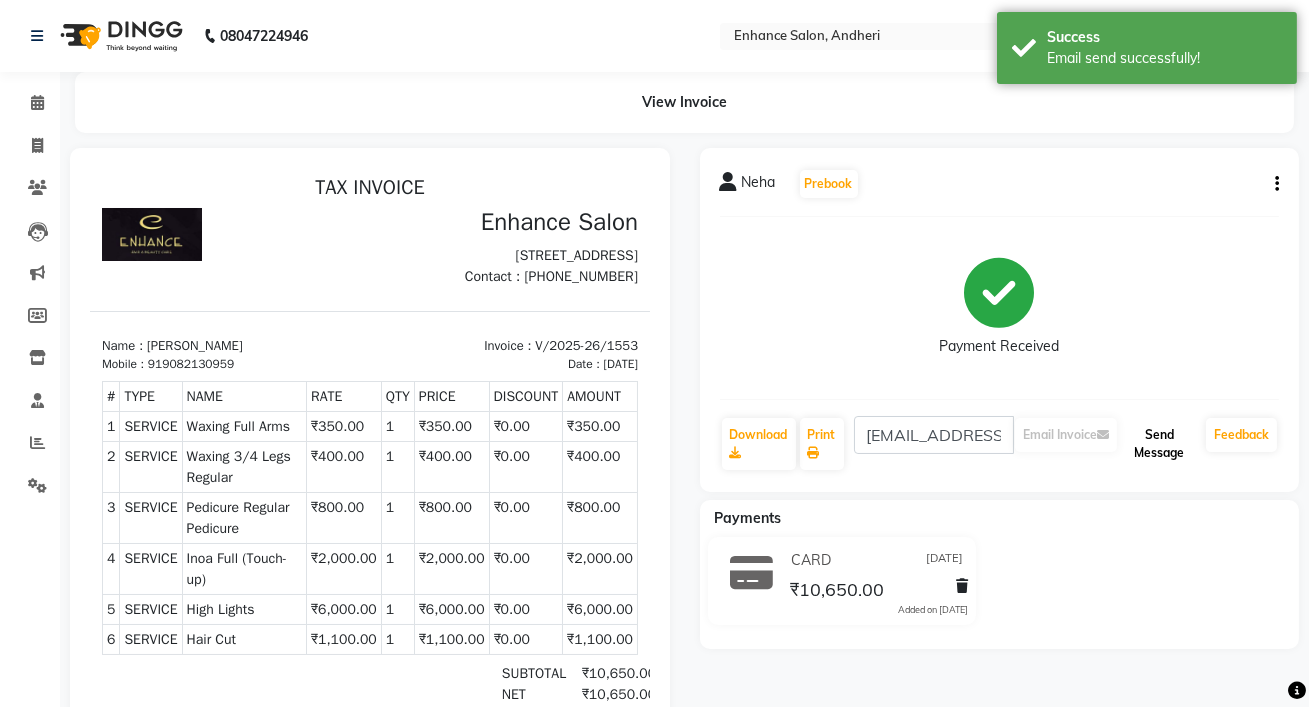 click on "Send Message" 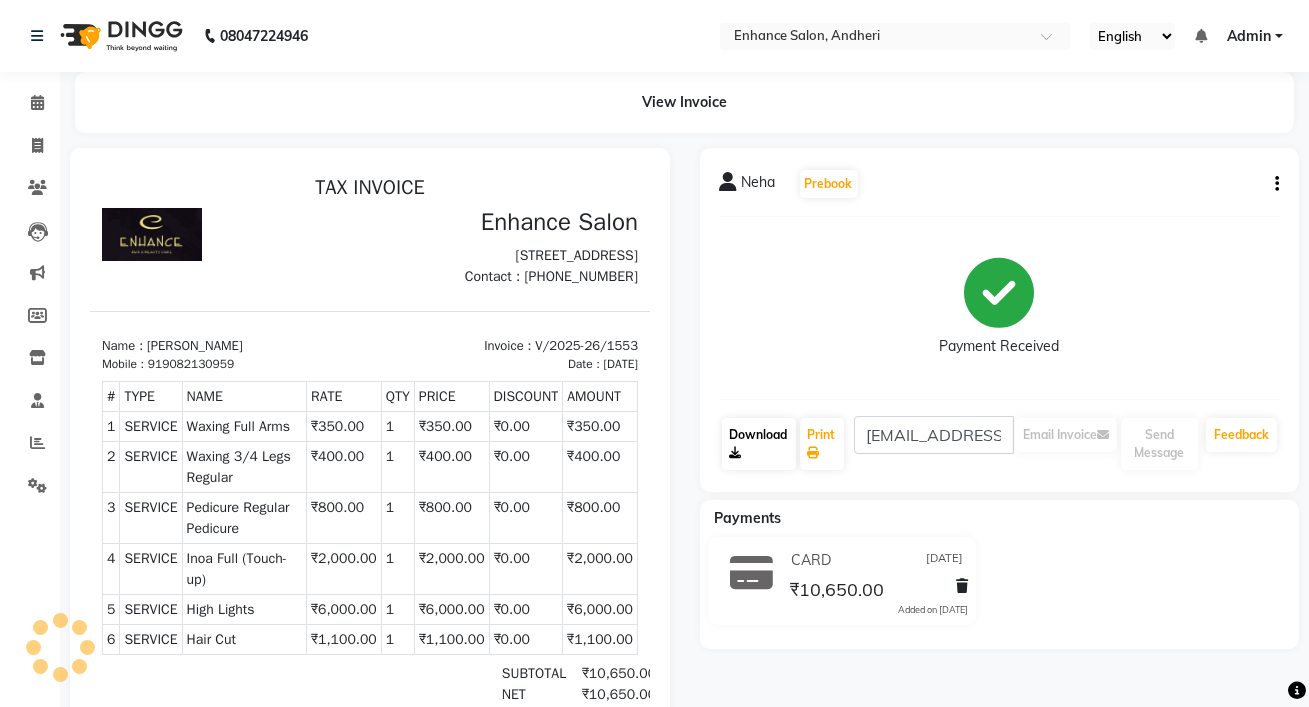 click on "Download" 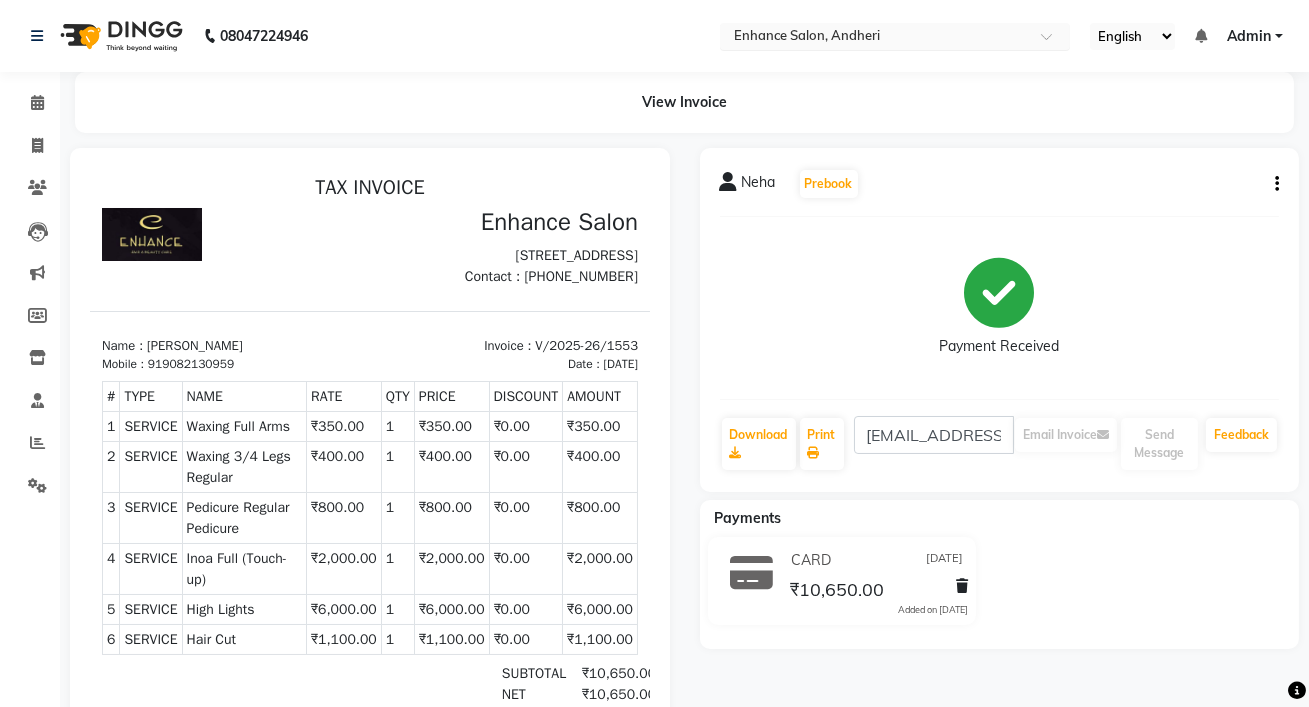 click at bounding box center (1053, 42) 